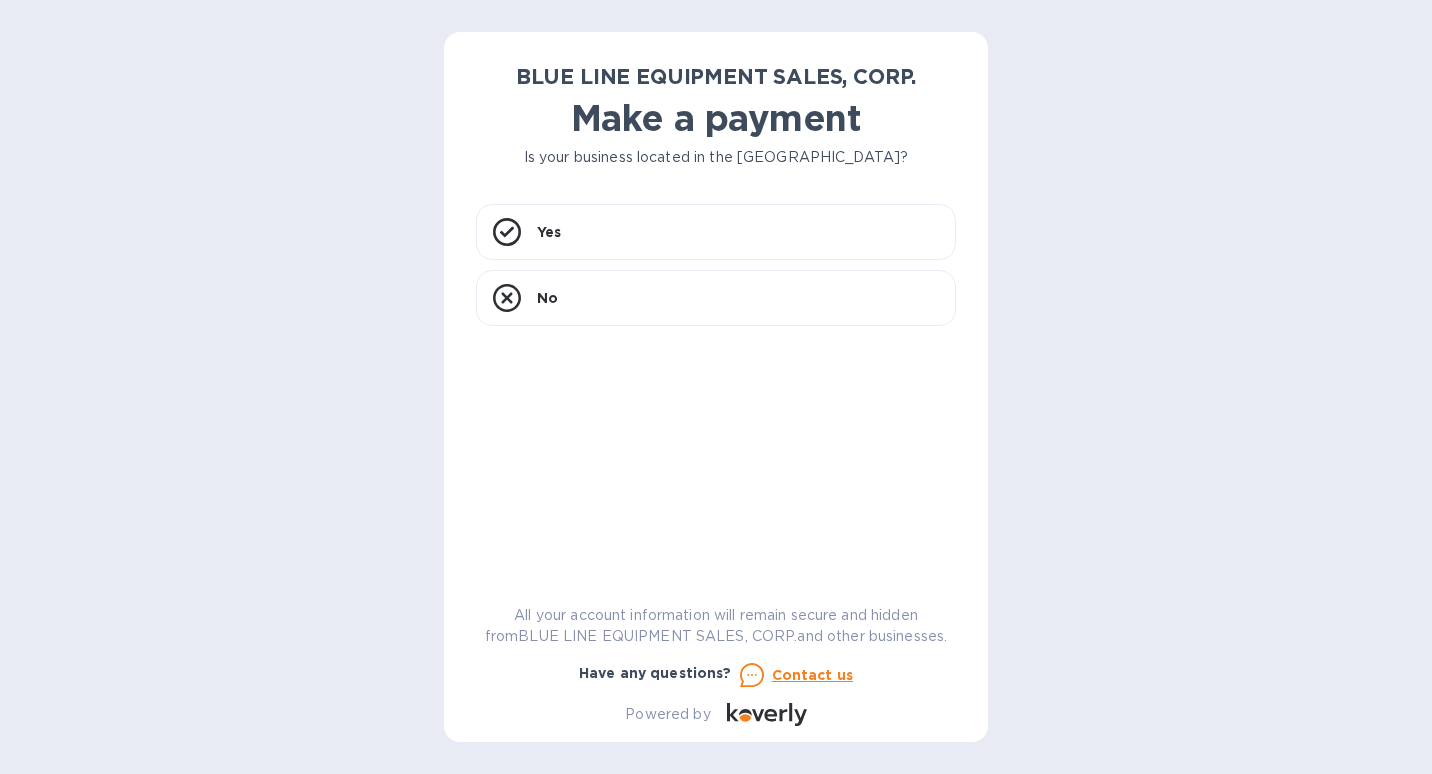 scroll, scrollTop: 0, scrollLeft: 0, axis: both 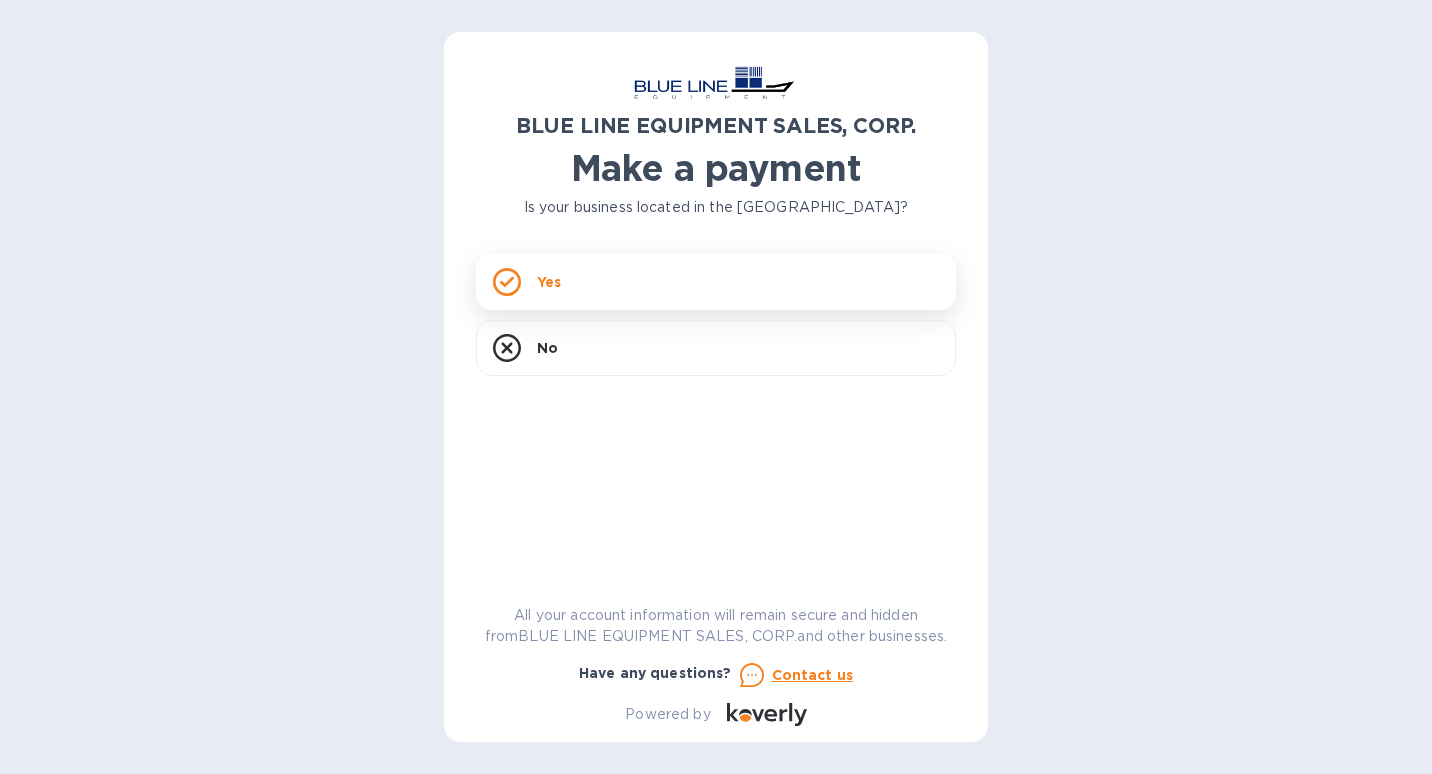 click on "Yes" at bounding box center [549, 282] 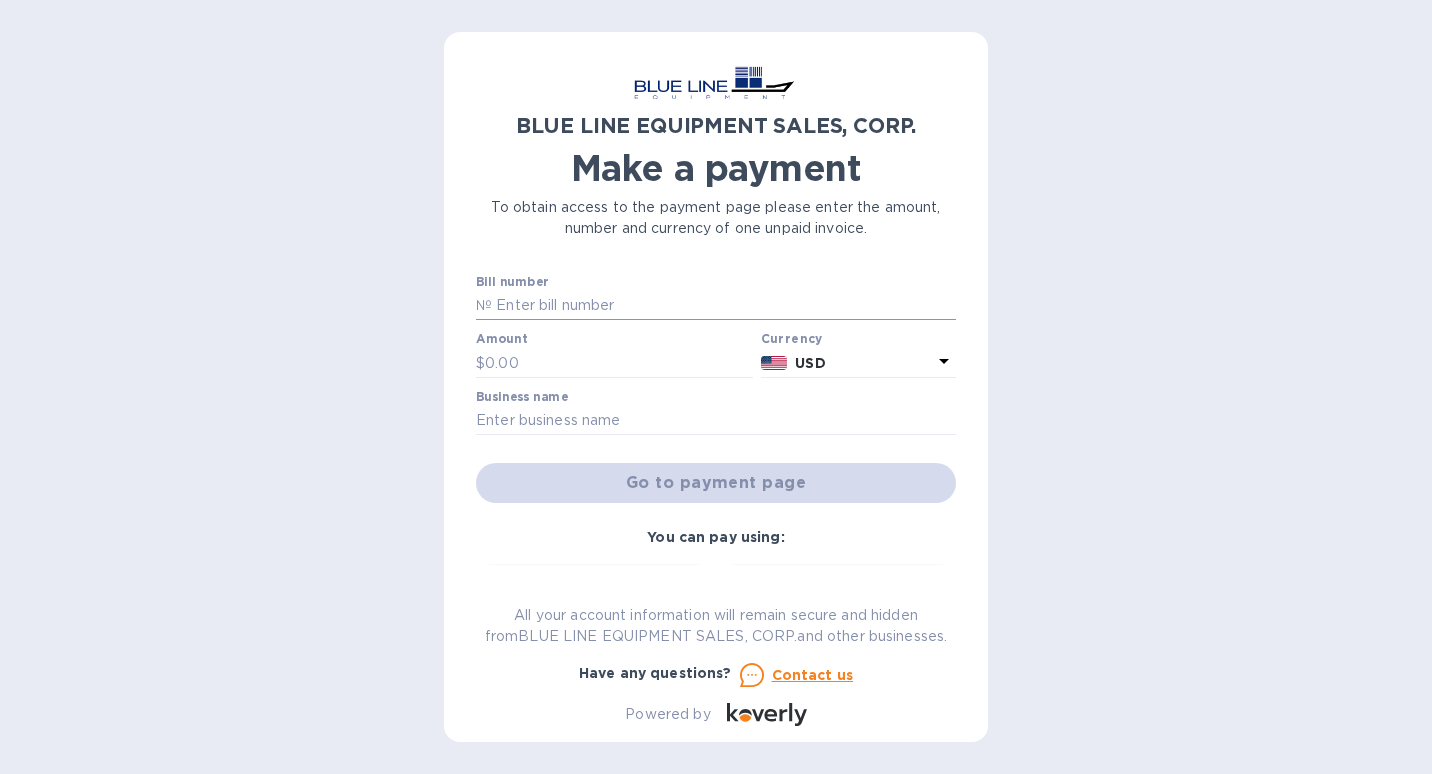 click at bounding box center (724, 306) 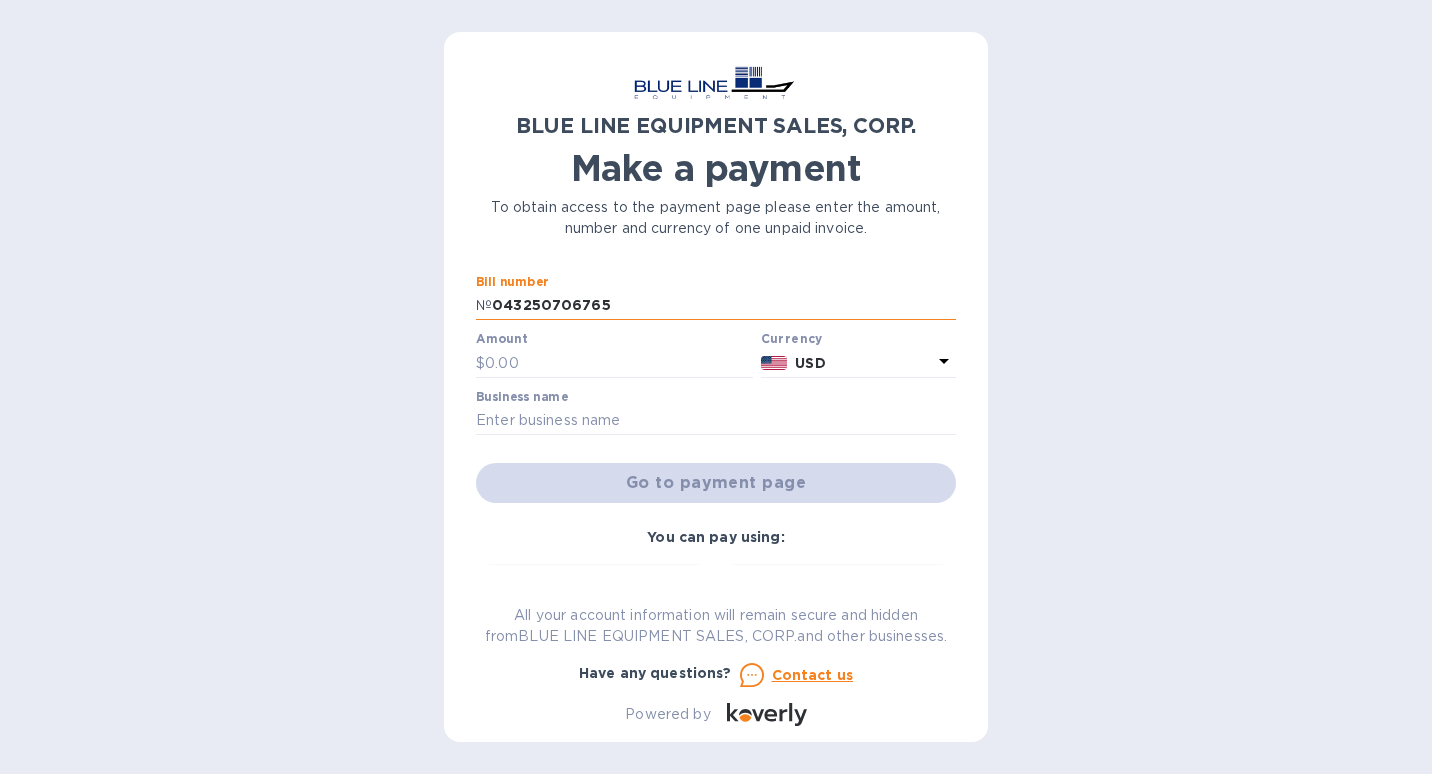click on "043250706765" at bounding box center [724, 306] 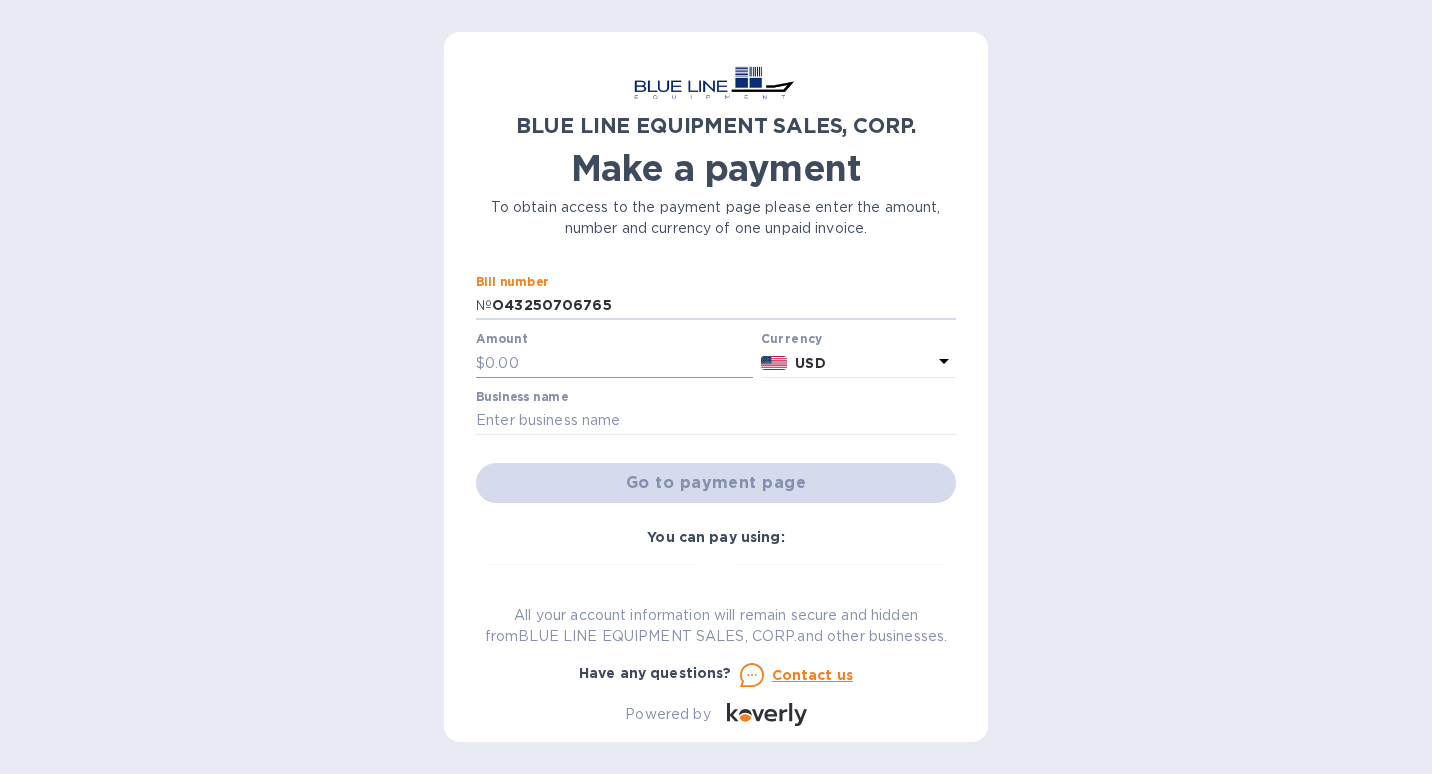 type on "O43250706765" 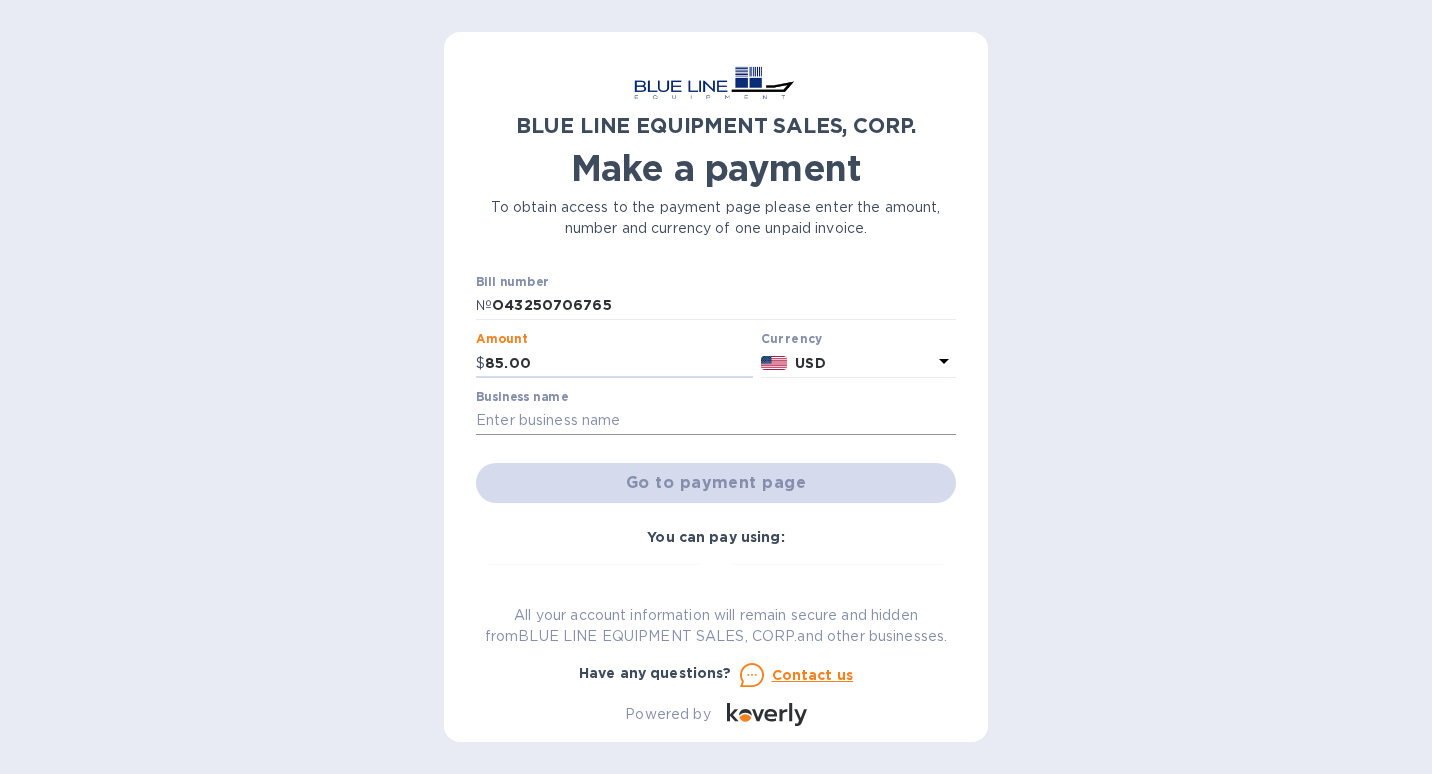 type on "85.00" 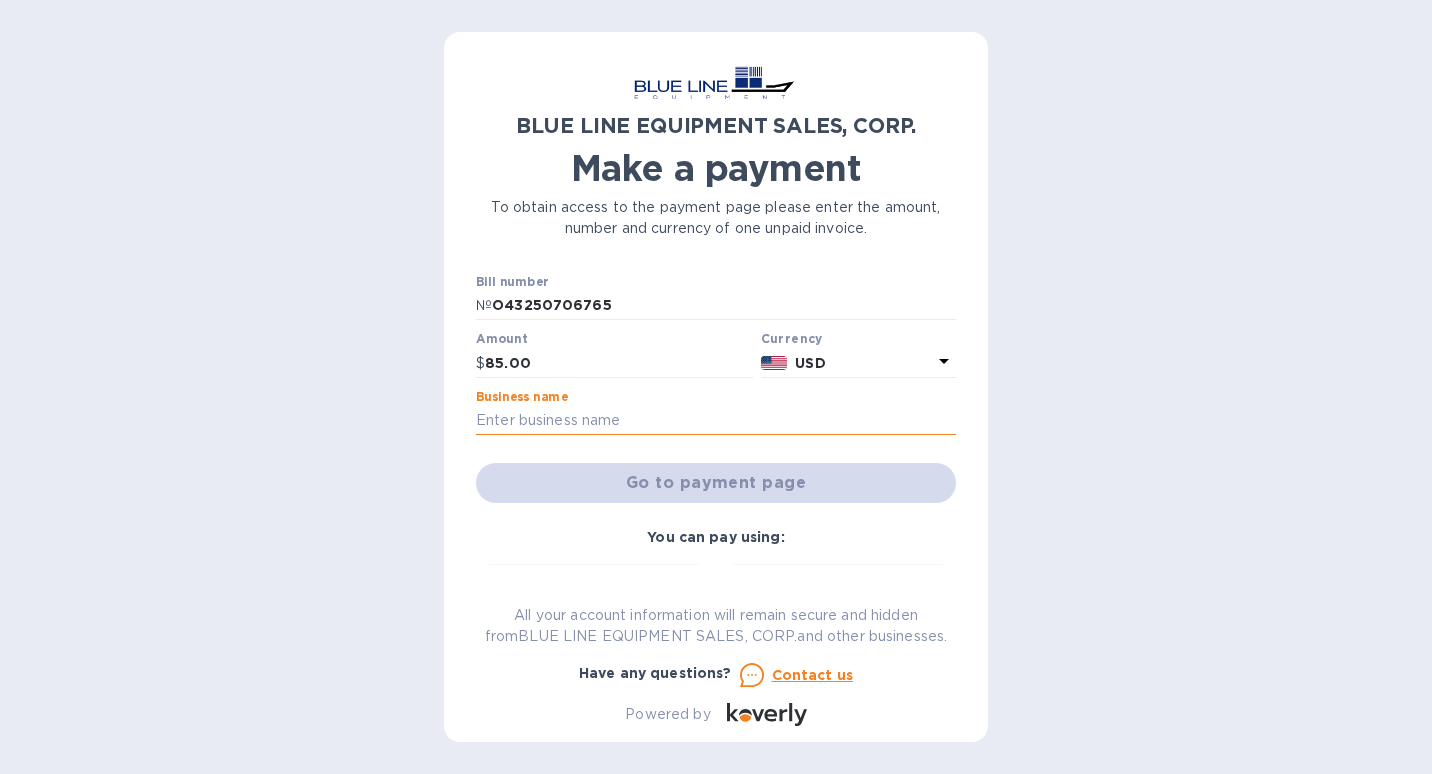 click at bounding box center (716, 421) 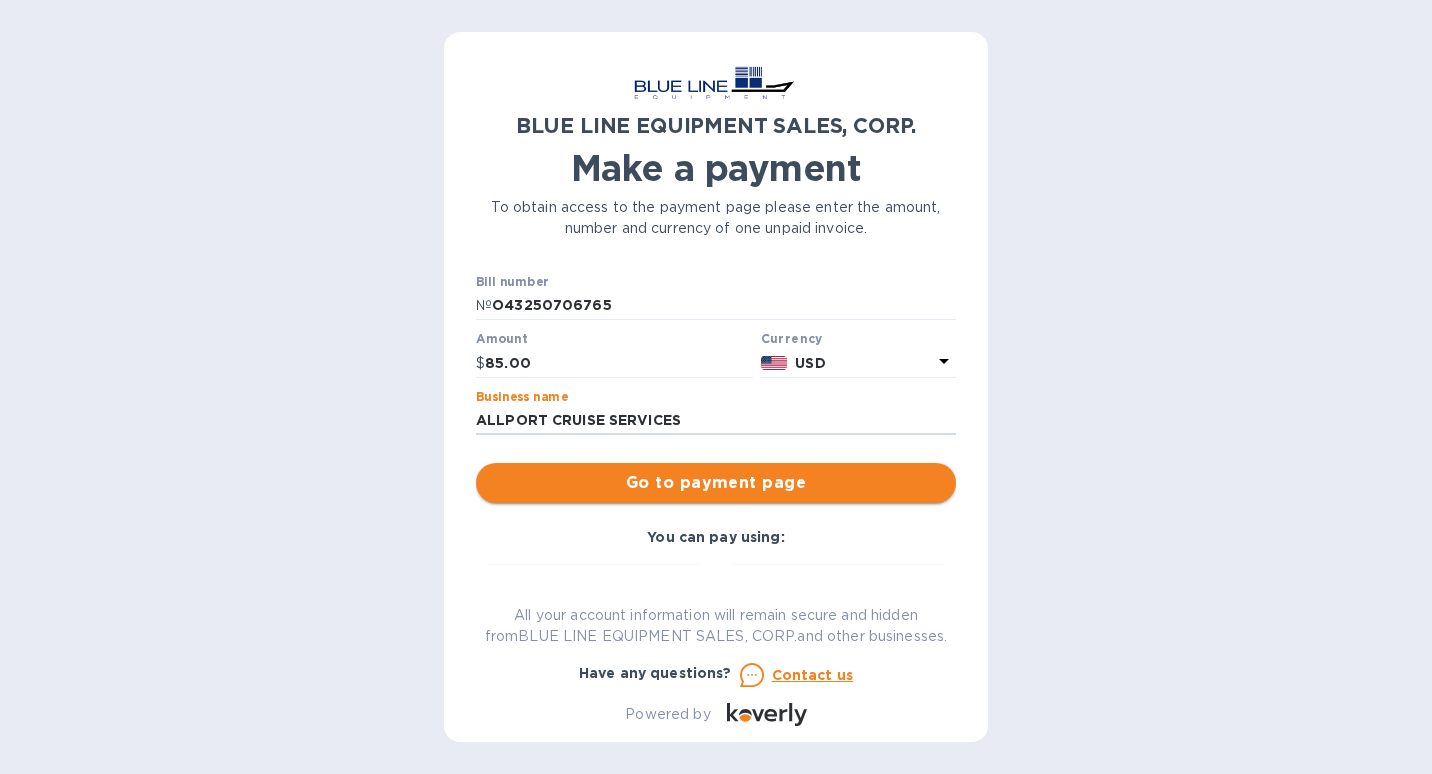 type on "ALLPORT CRUISE SERVICES" 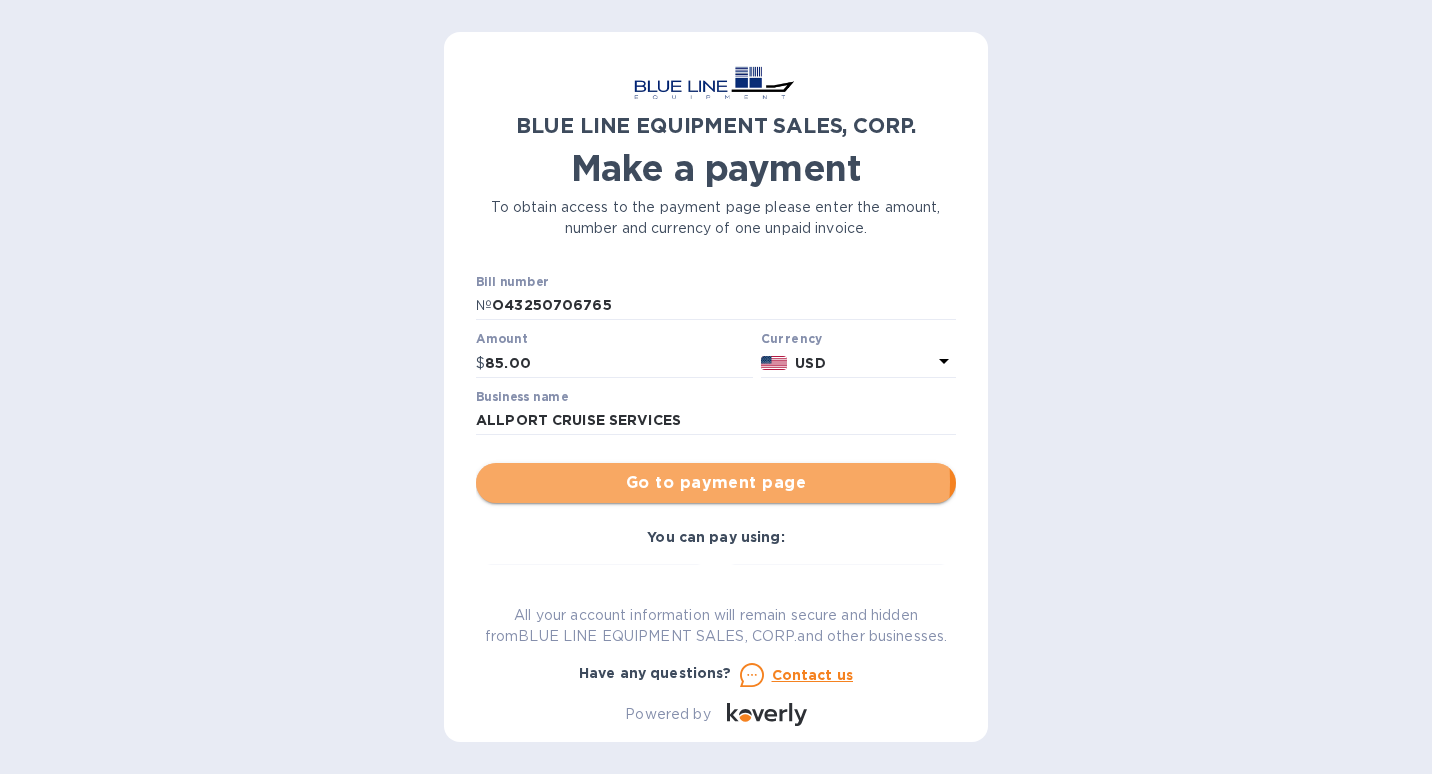 click on "Go to payment page" at bounding box center [716, 483] 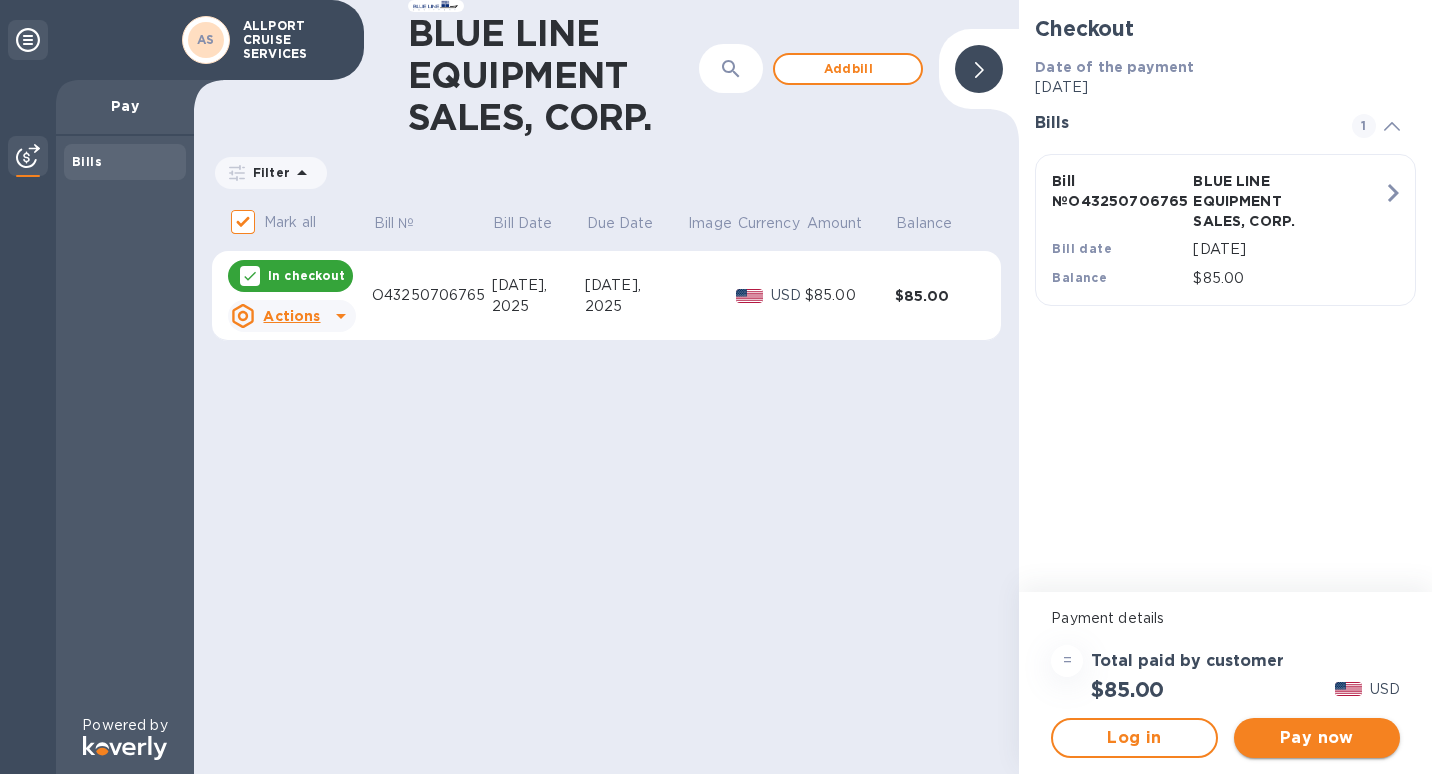 click on "Pay now" at bounding box center [1317, 738] 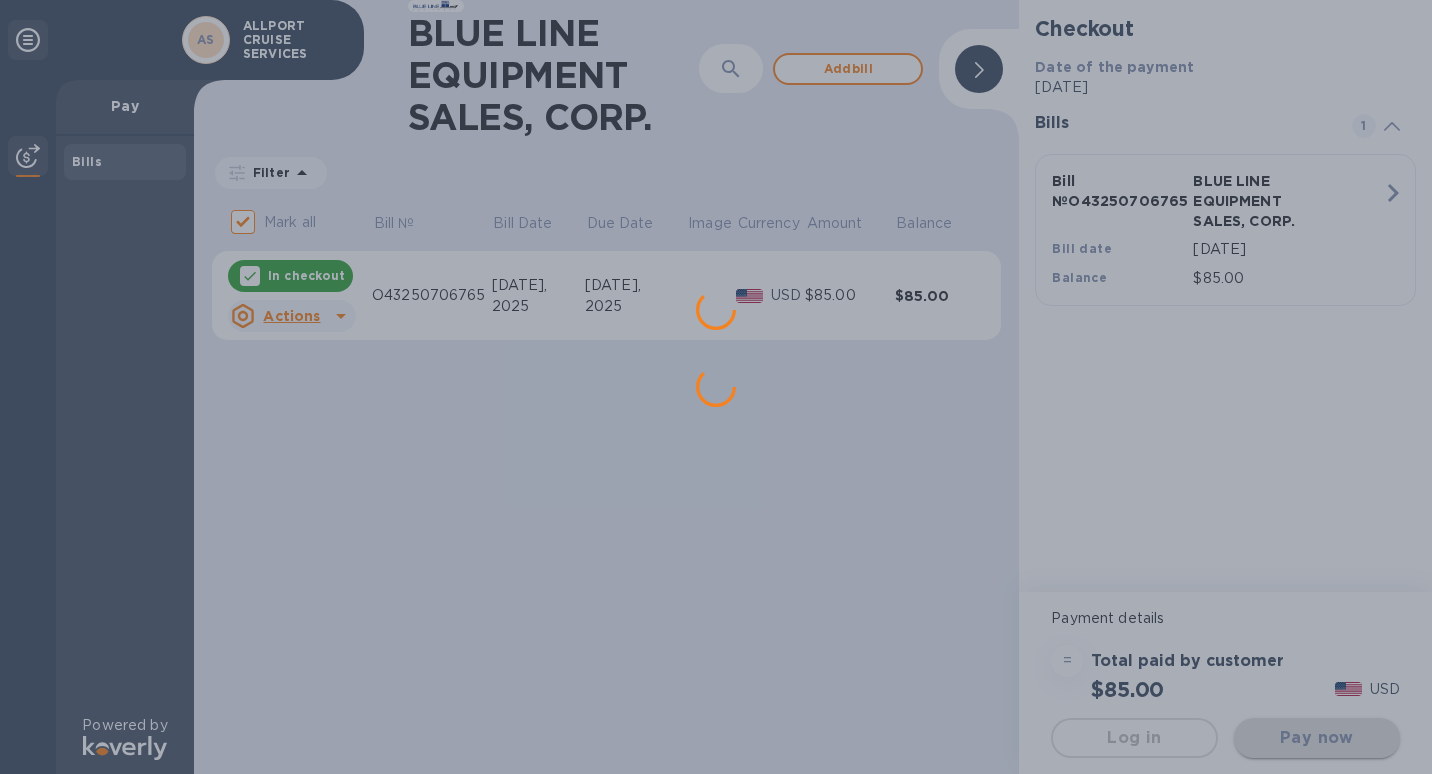 scroll, scrollTop: 0, scrollLeft: 0, axis: both 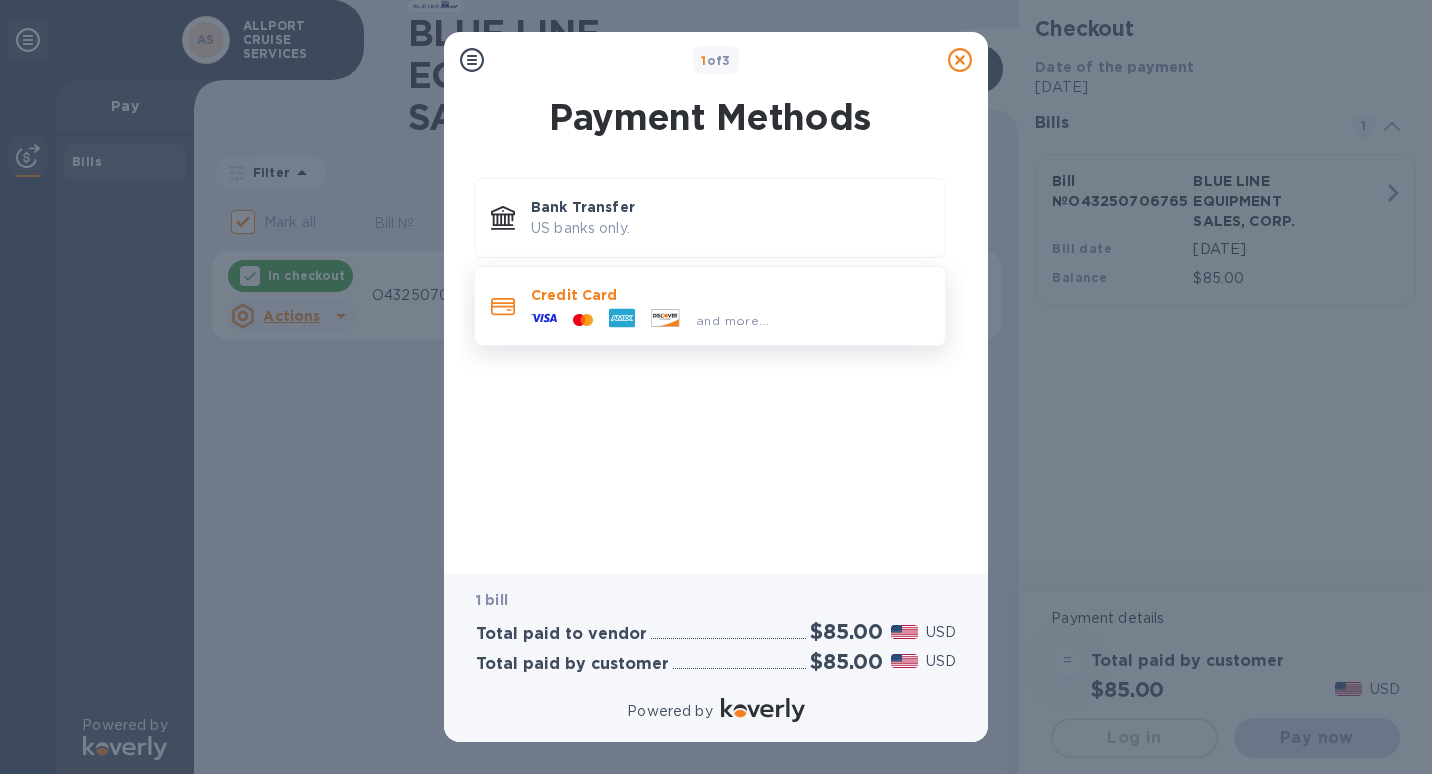 click at bounding box center (665, 320) 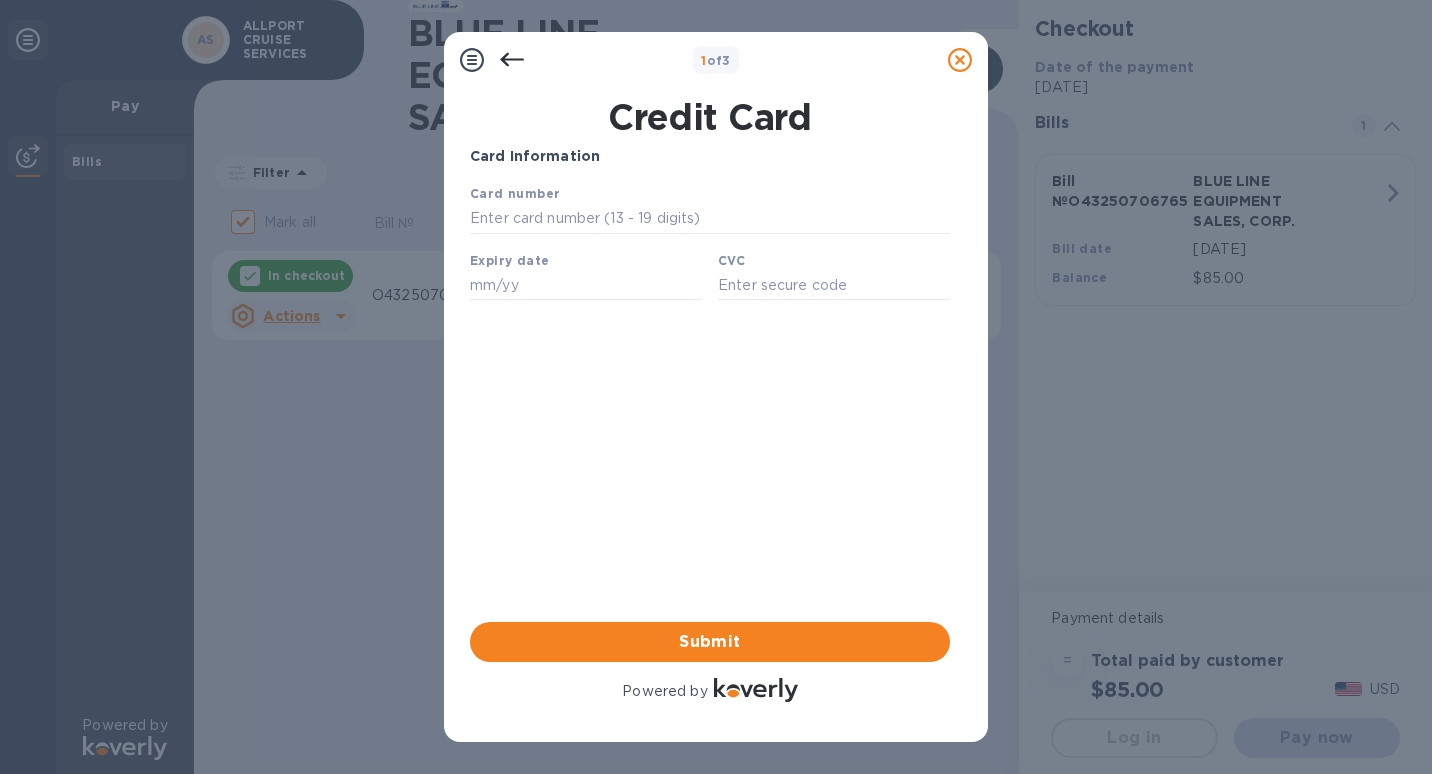 scroll, scrollTop: 0, scrollLeft: 0, axis: both 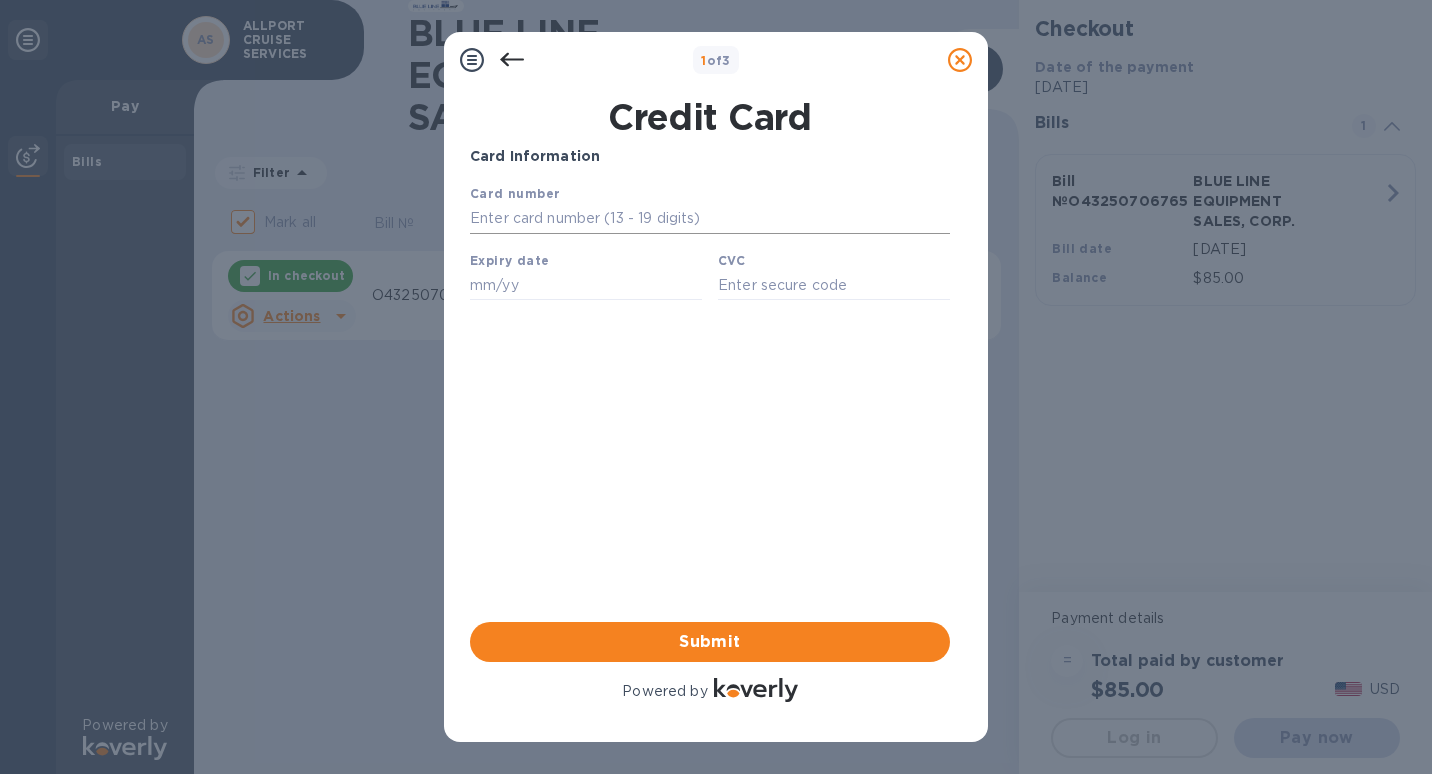 click at bounding box center (710, 219) 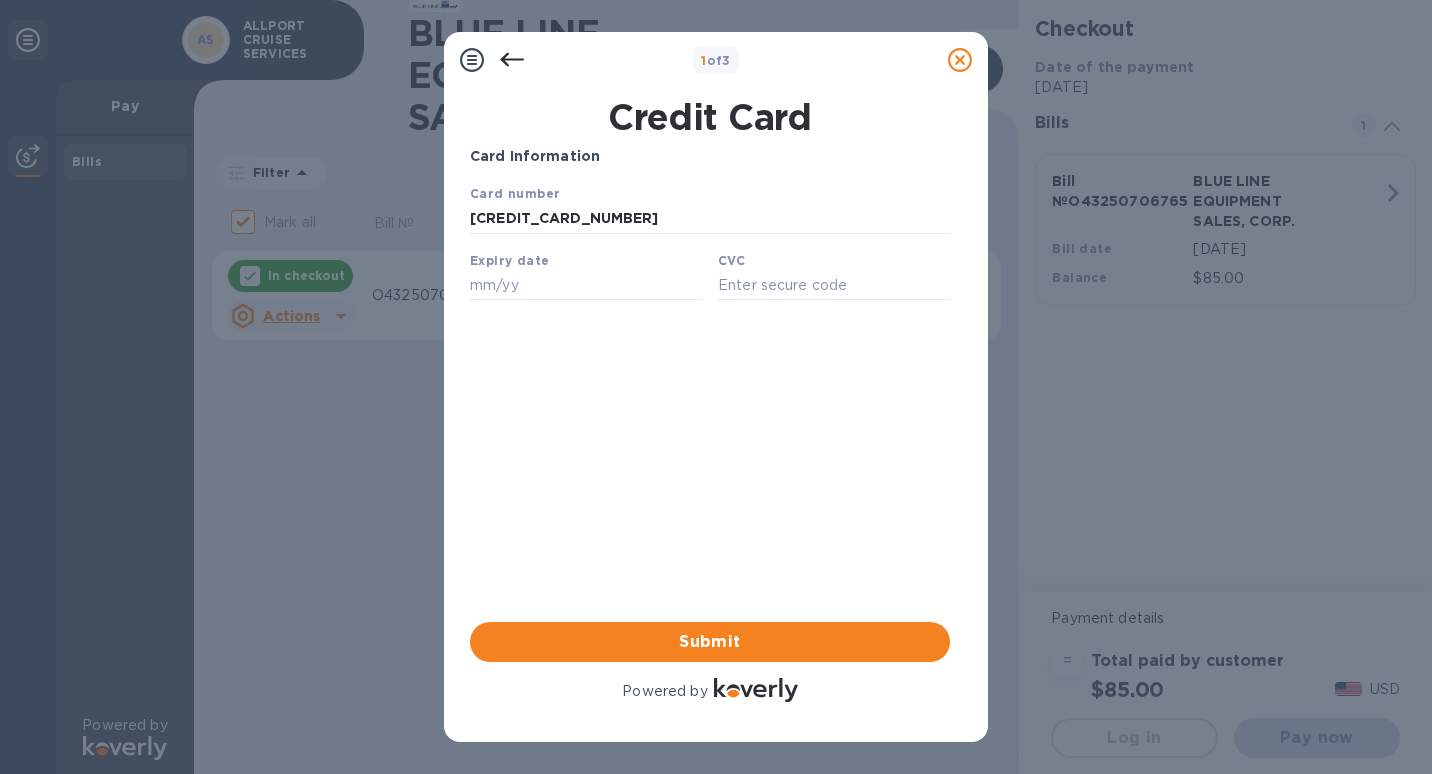 type on "[CREDIT_CARD_NUMBER]" 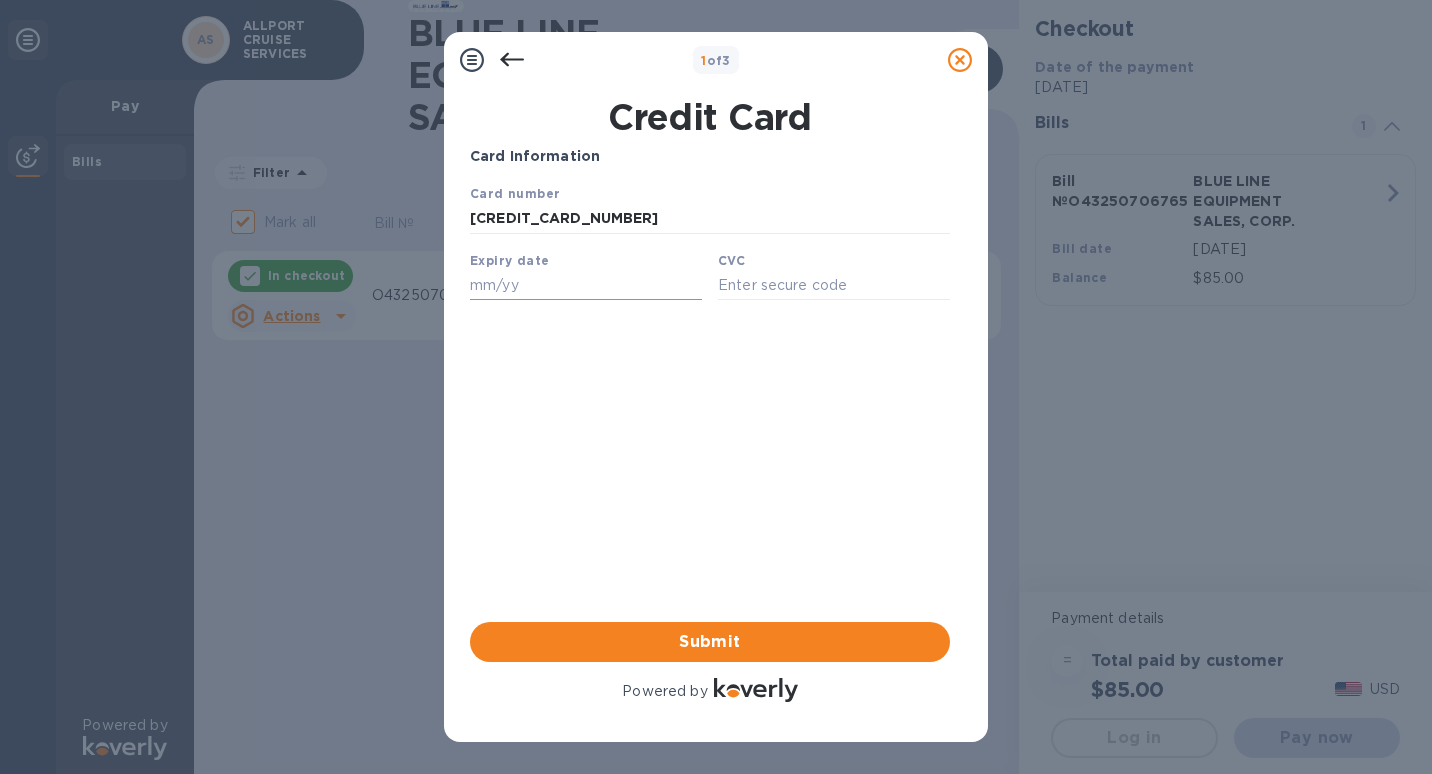 click at bounding box center (586, 285) 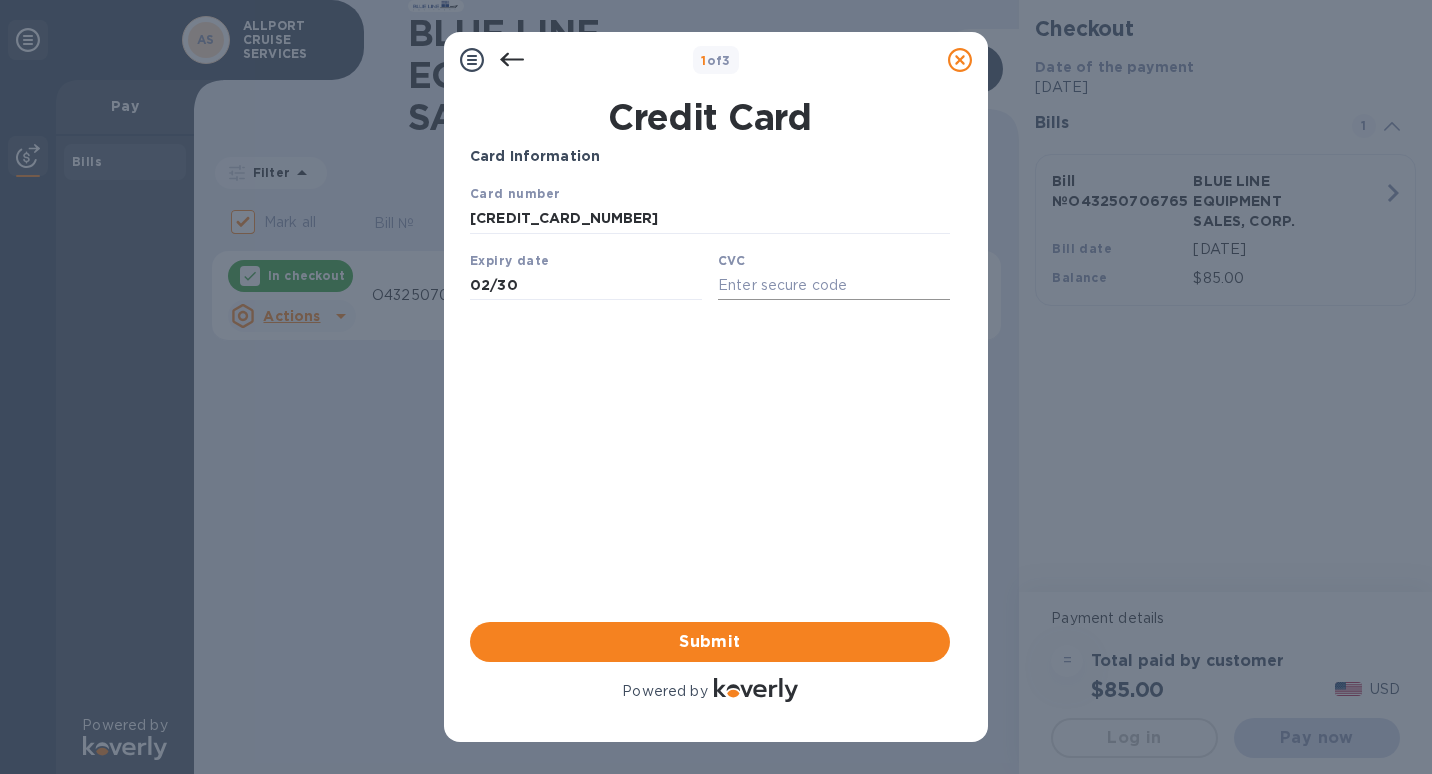 type on "02/30" 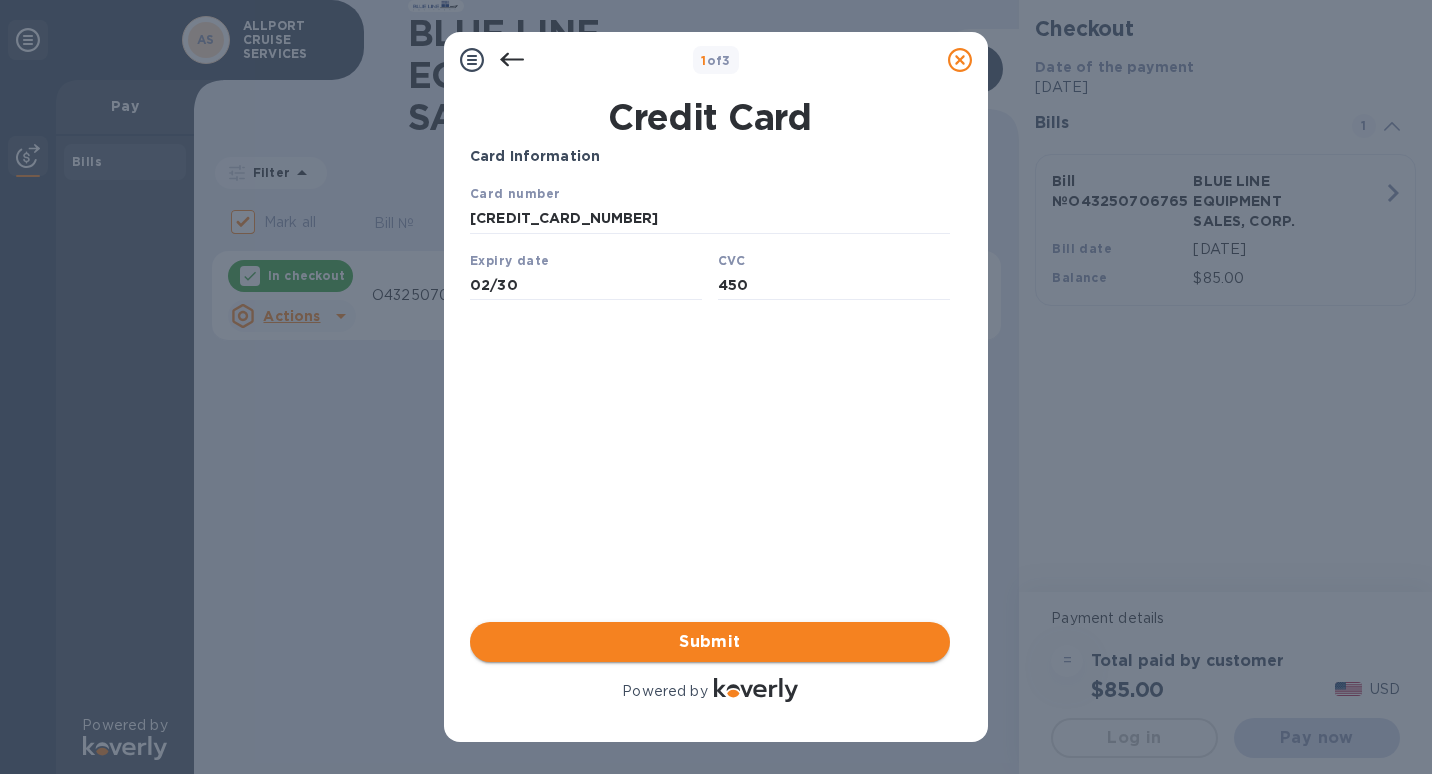 type on "450" 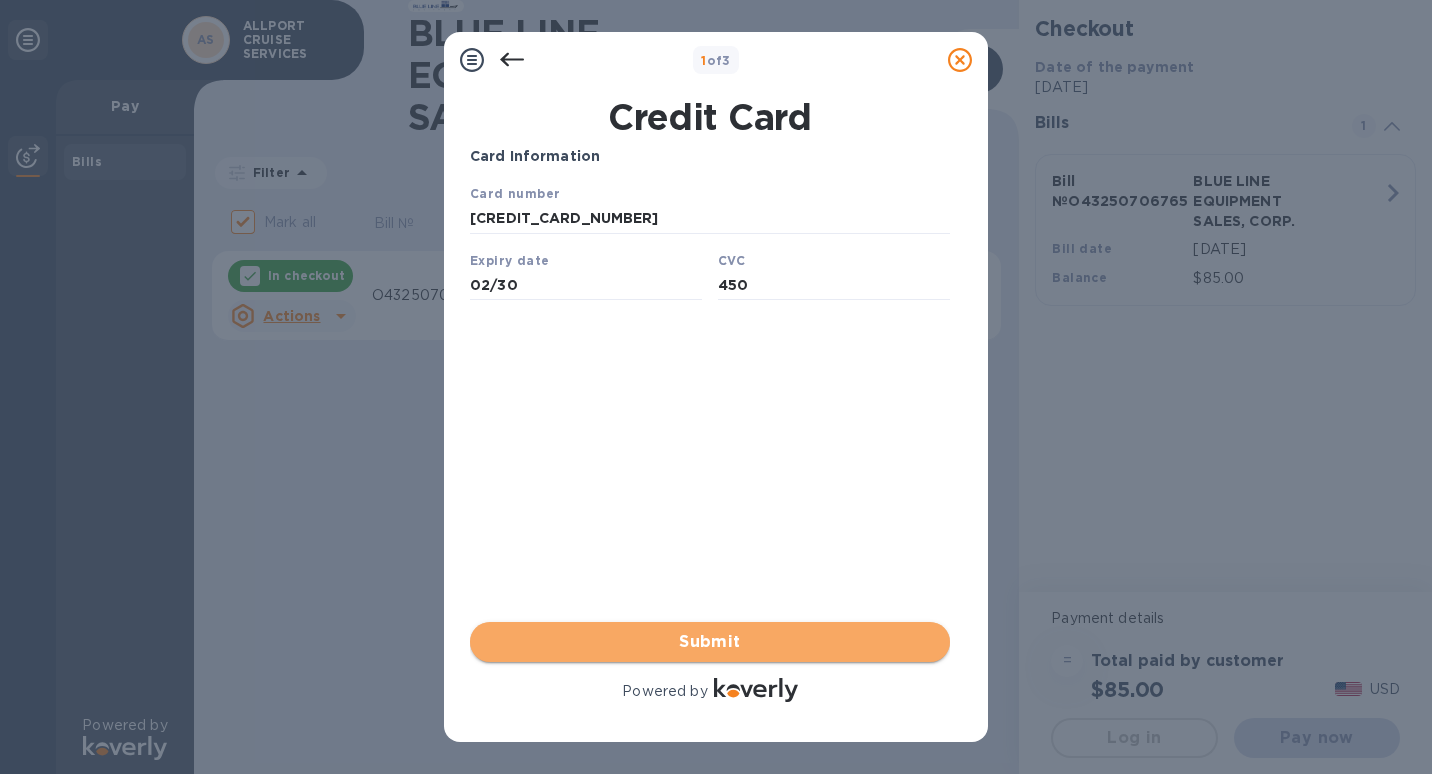 click on "Submit" at bounding box center [710, 642] 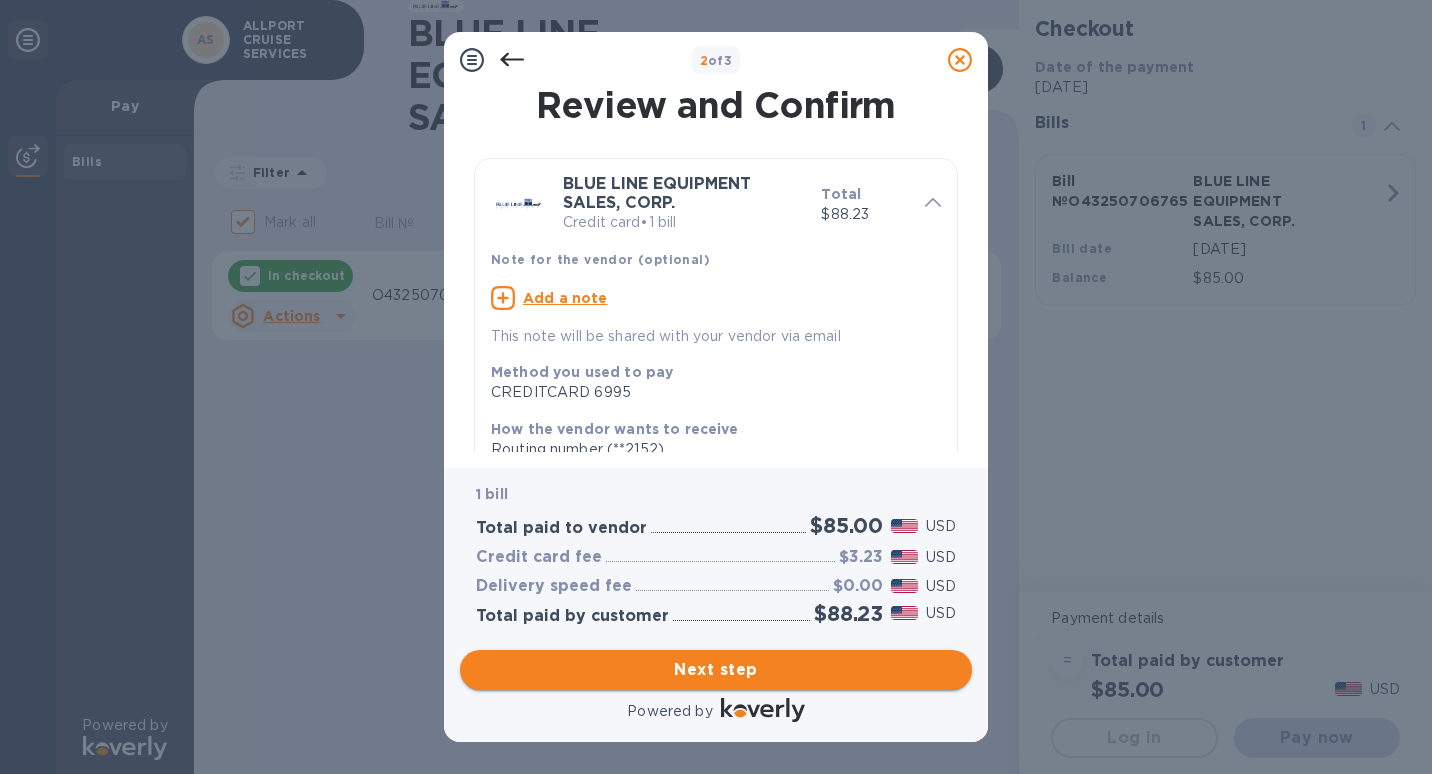 click on "Next step" at bounding box center [716, 670] 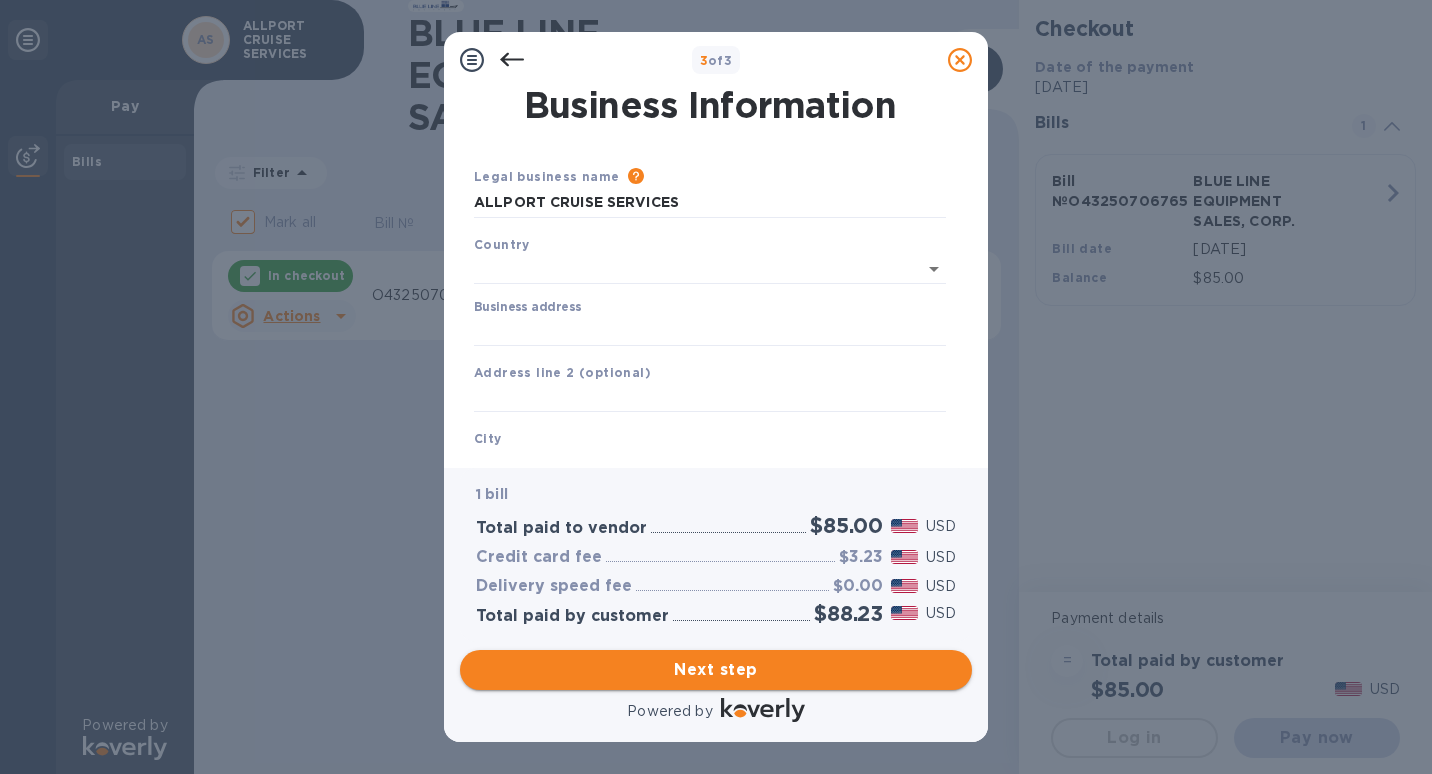 type on "[GEOGRAPHIC_DATA]" 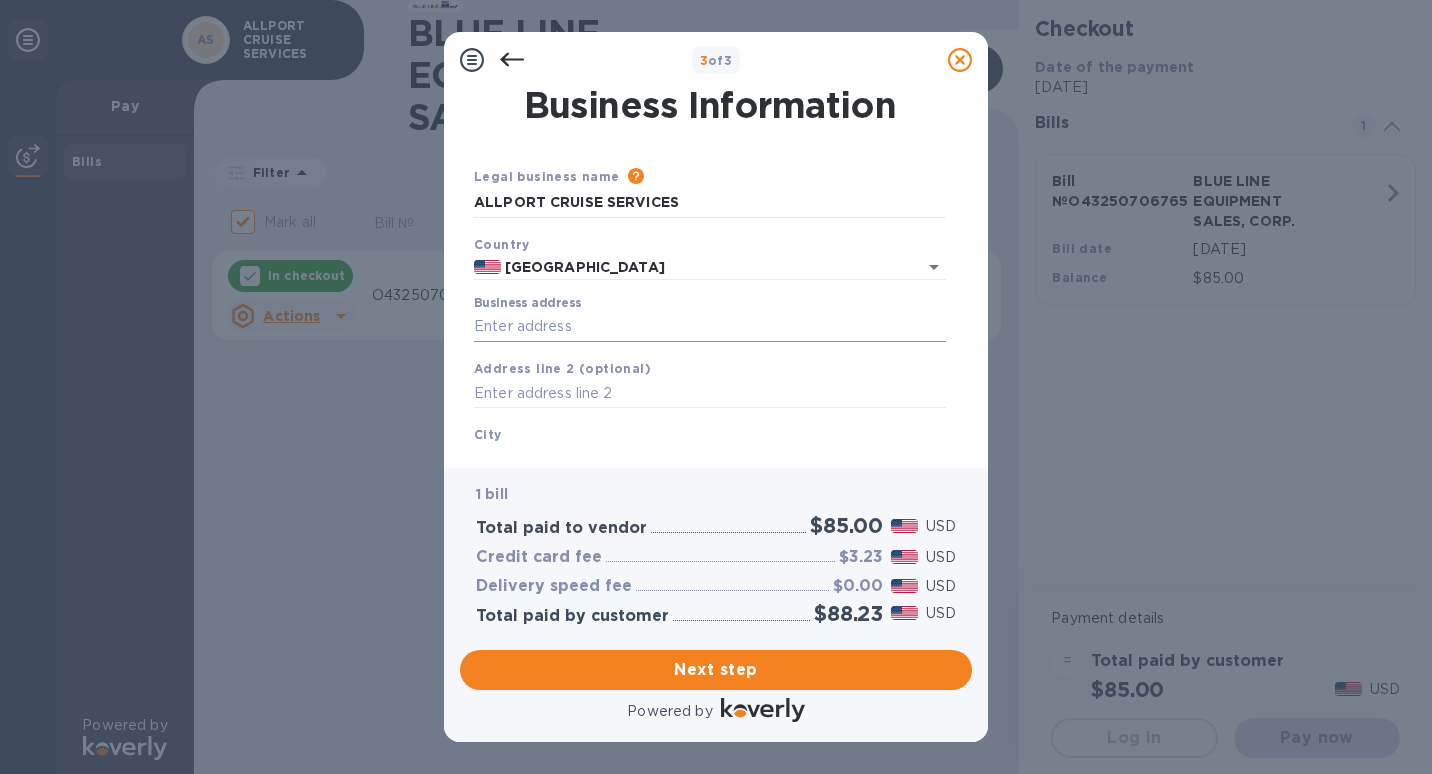 click on "Business address" at bounding box center (710, 327) 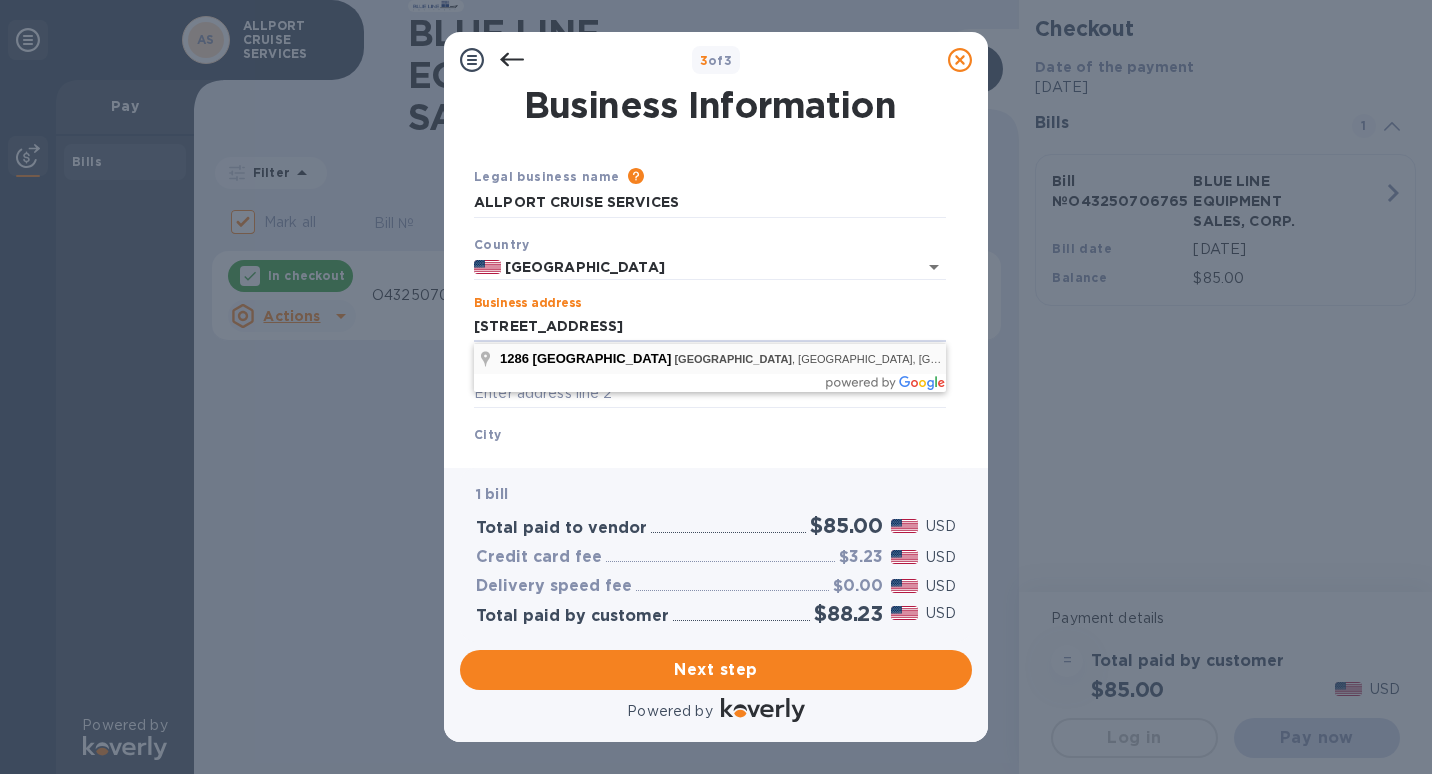 type on "[STREET_ADDRESS]" 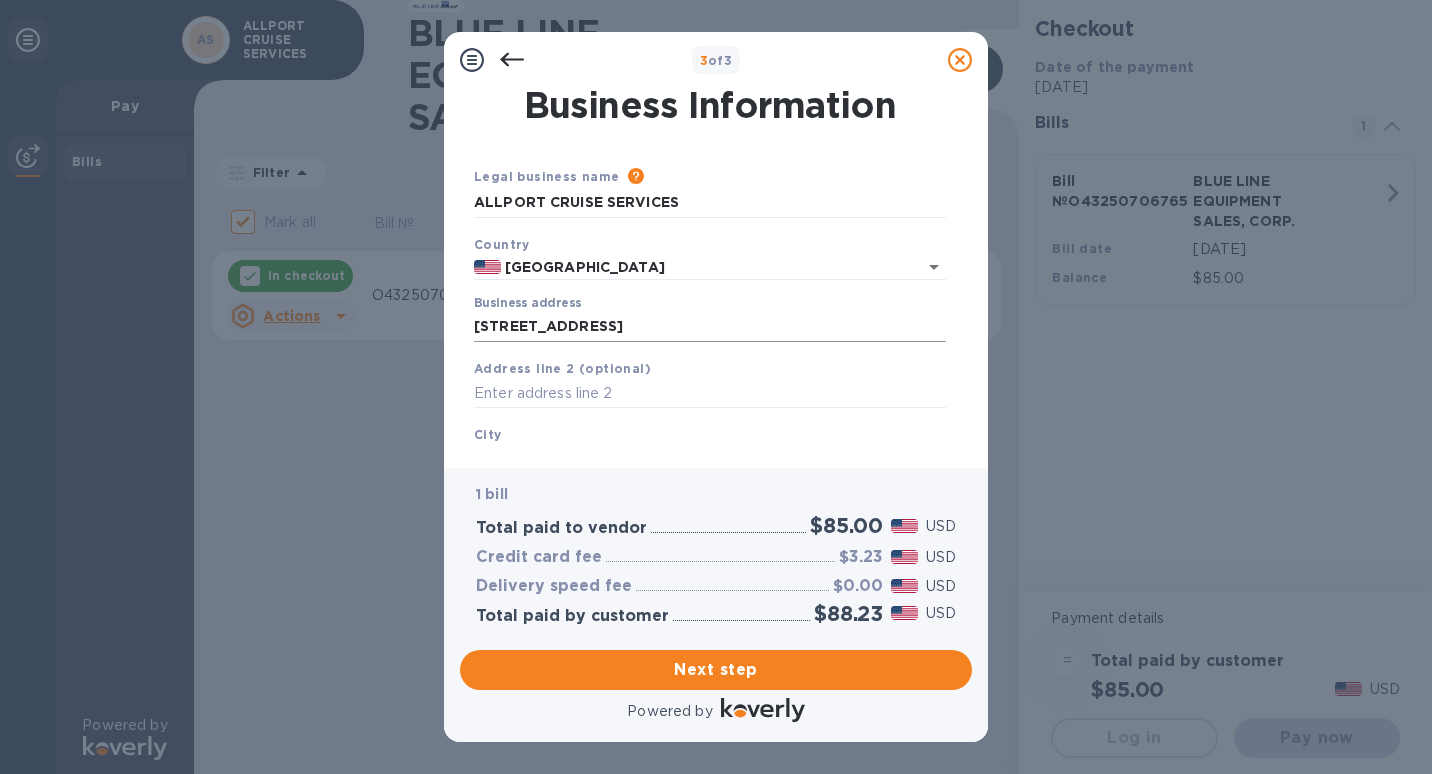 click on "[STREET_ADDRESS]" at bounding box center (710, 327) 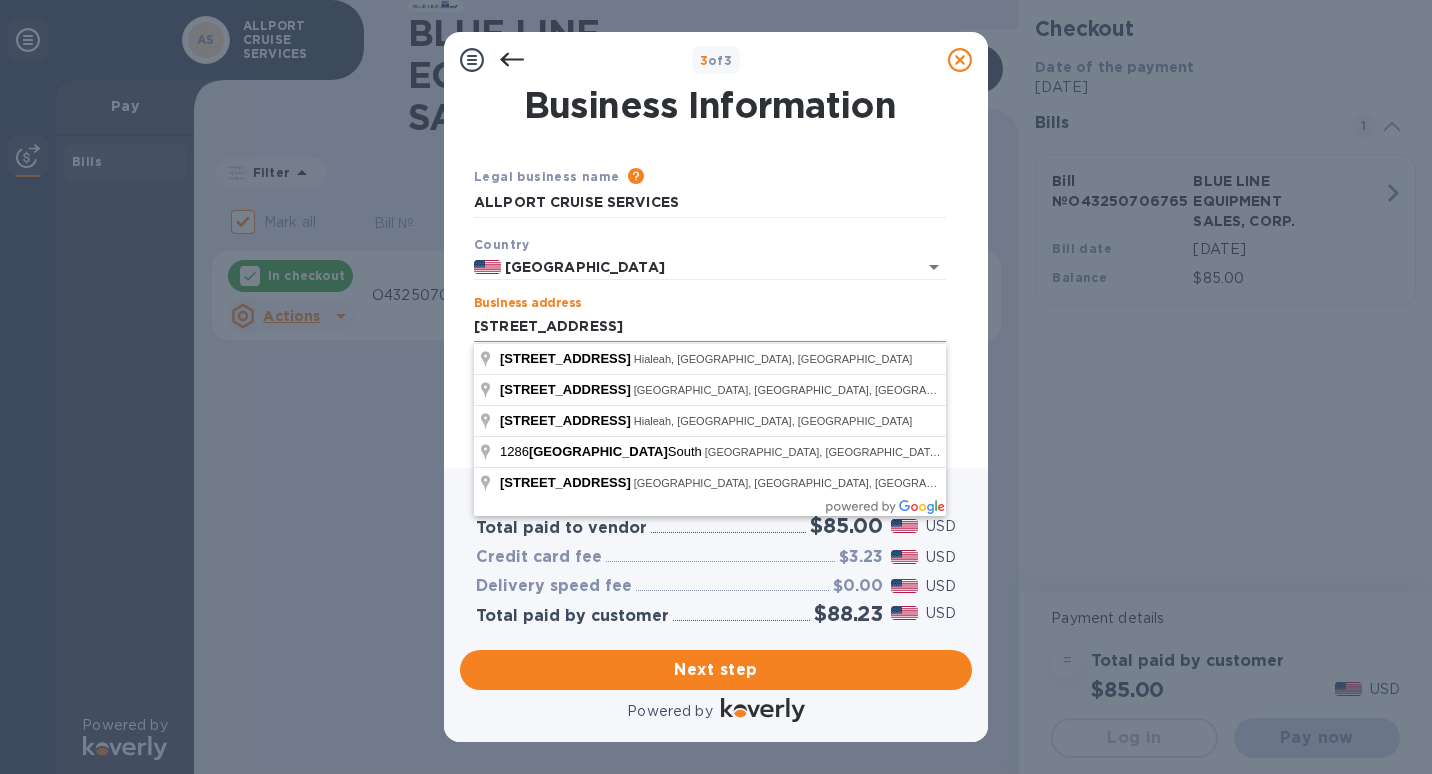 click on "[STREET_ADDRESS]" at bounding box center [710, 327] 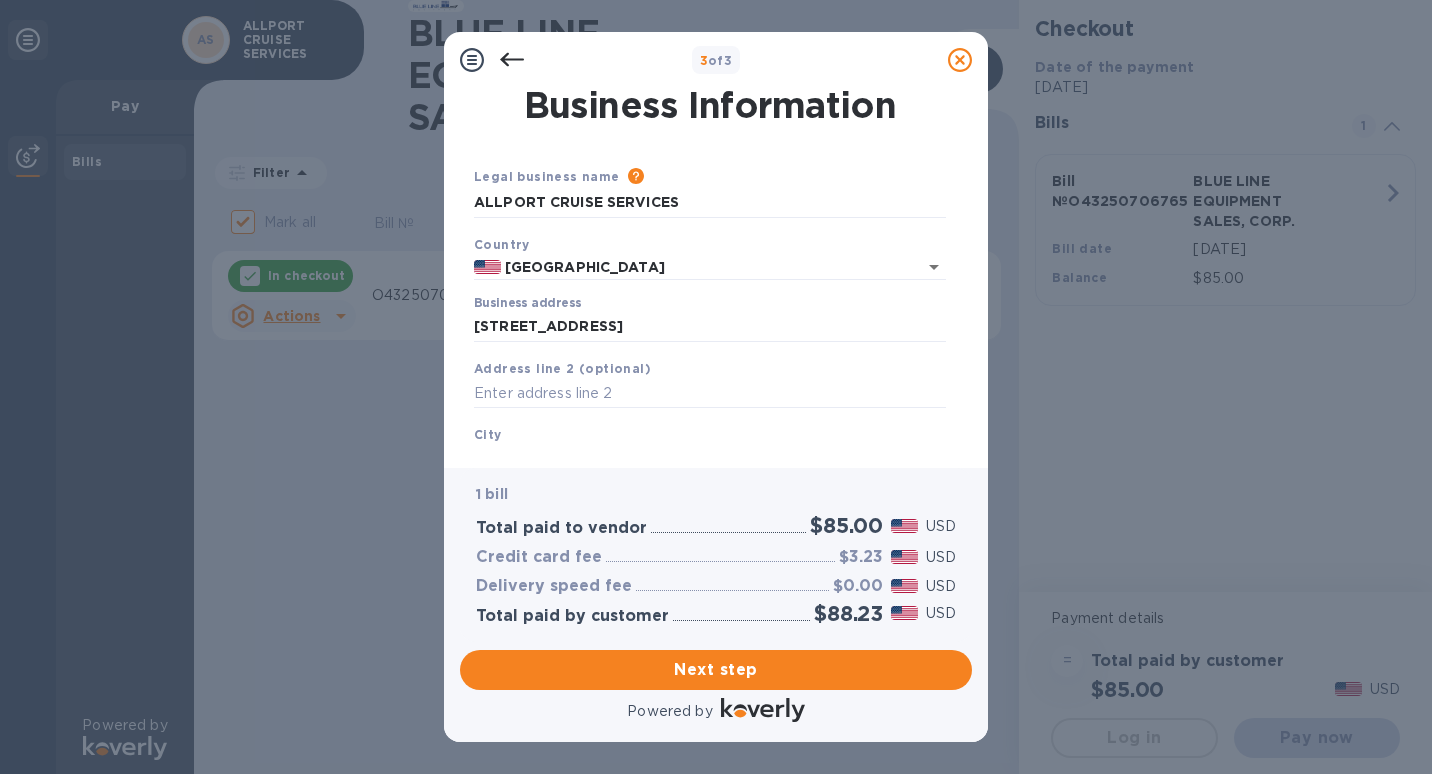 click on "3  of  3 Business Information Legal business name Please provide the legal name that appears on your SS-4 form issued by the IRS when the company was formed. ALLPORT CRUISE SERVICES Country United States Business address [STREET_ADDRESS][US_STATE] Save 1 bill Total paid to vendor $85.00 USD Credit card fee $3.23 USD Delivery speed fee $0.00 USD Total paid by customer $88.23 USD Next step Powered by" at bounding box center [716, 387] 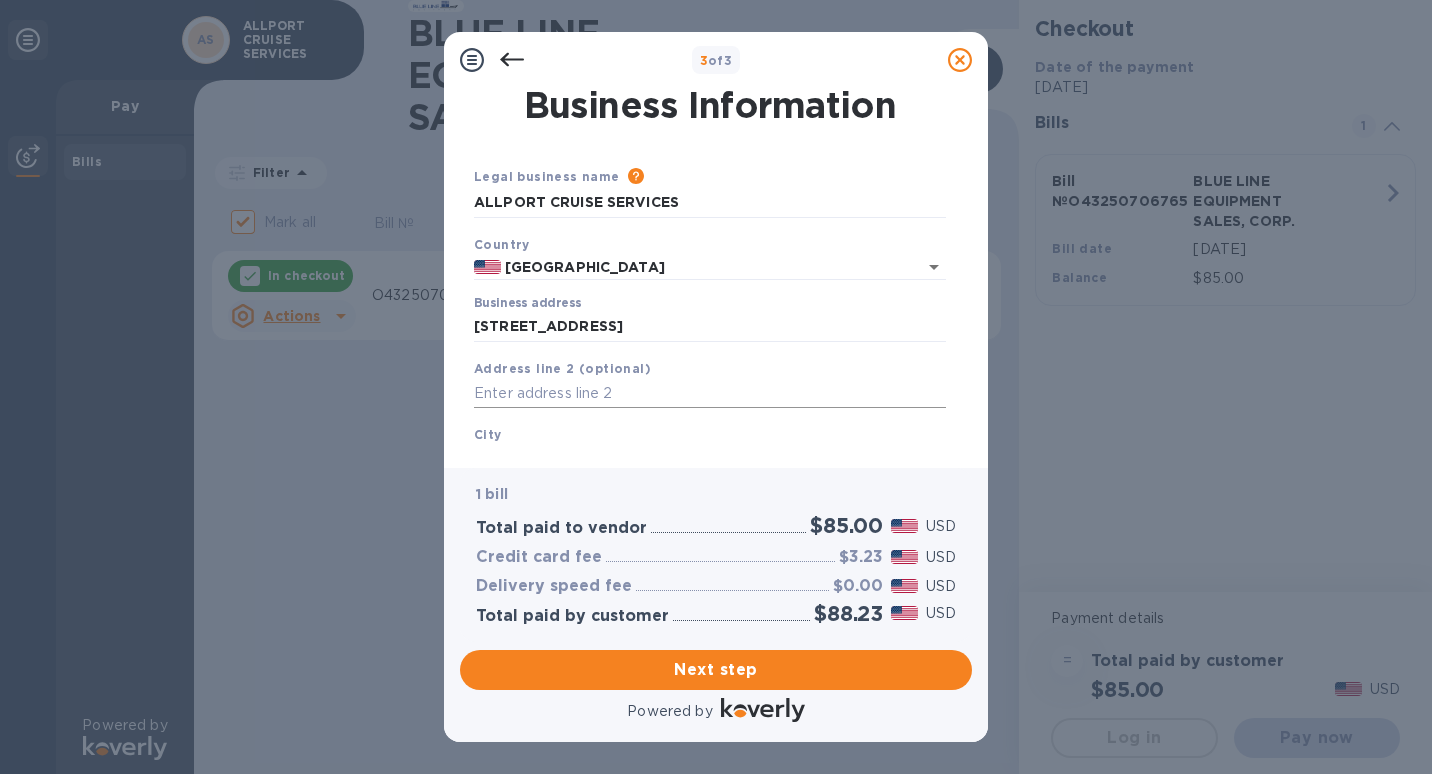 click at bounding box center [710, 394] 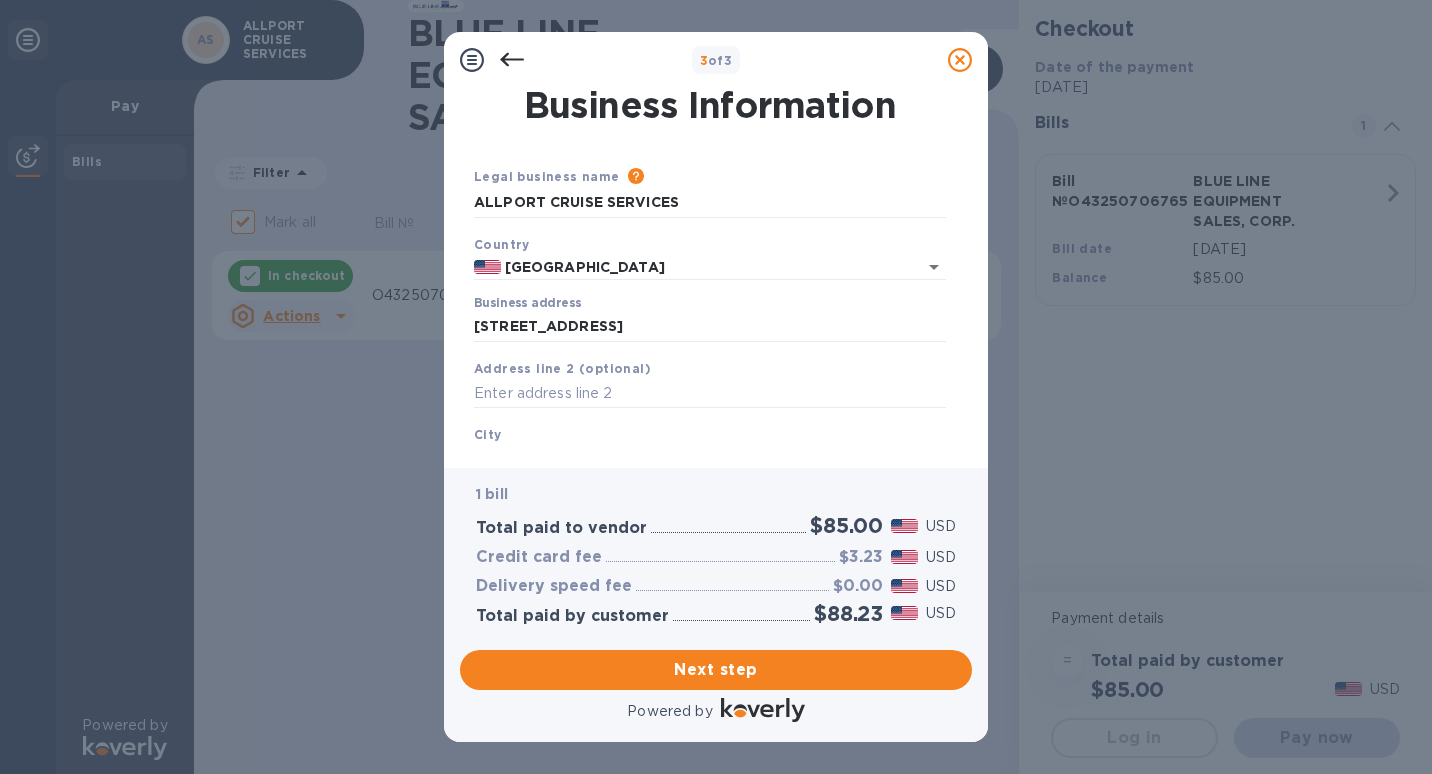 click on "City [GEOGRAPHIC_DATA]" at bounding box center (710, 449) 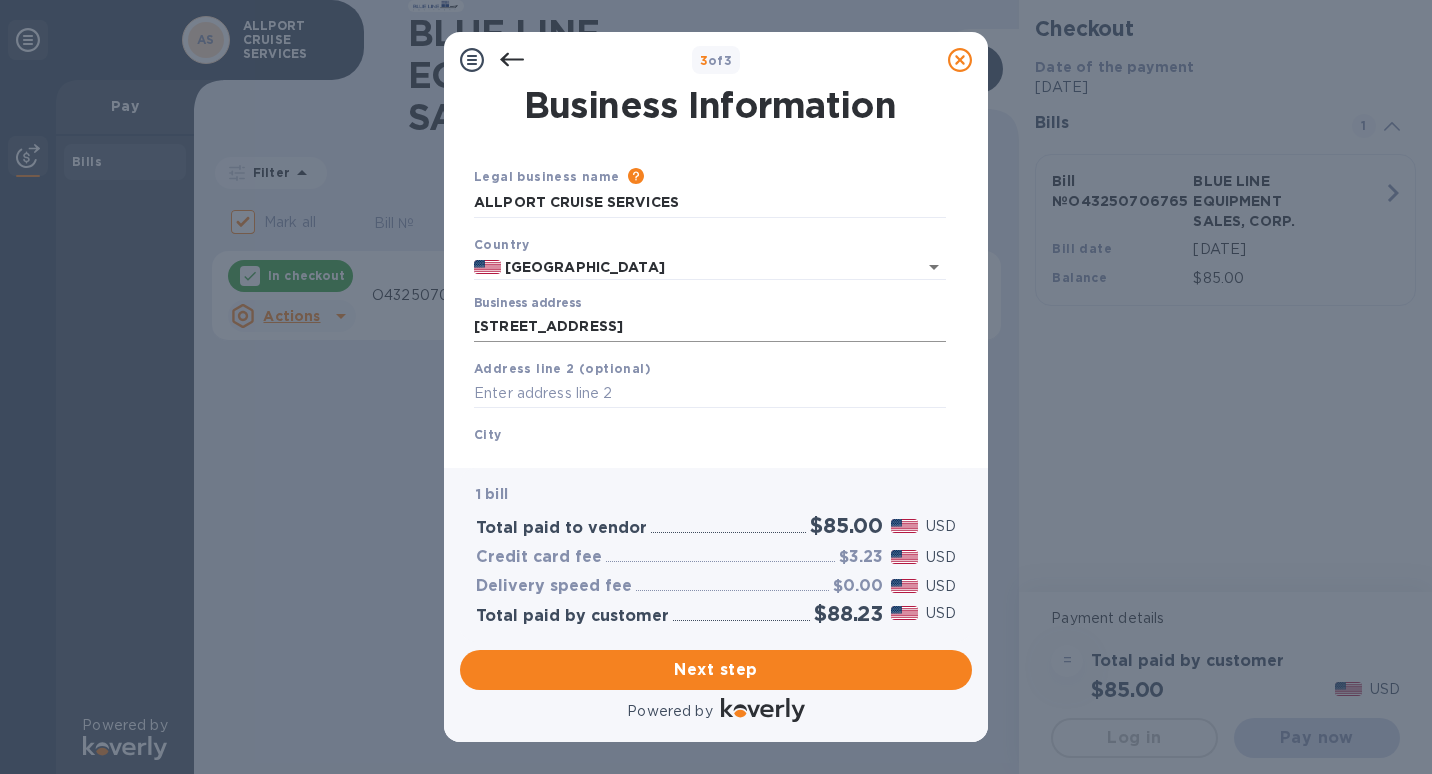 click on "[STREET_ADDRESS]" at bounding box center (710, 327) 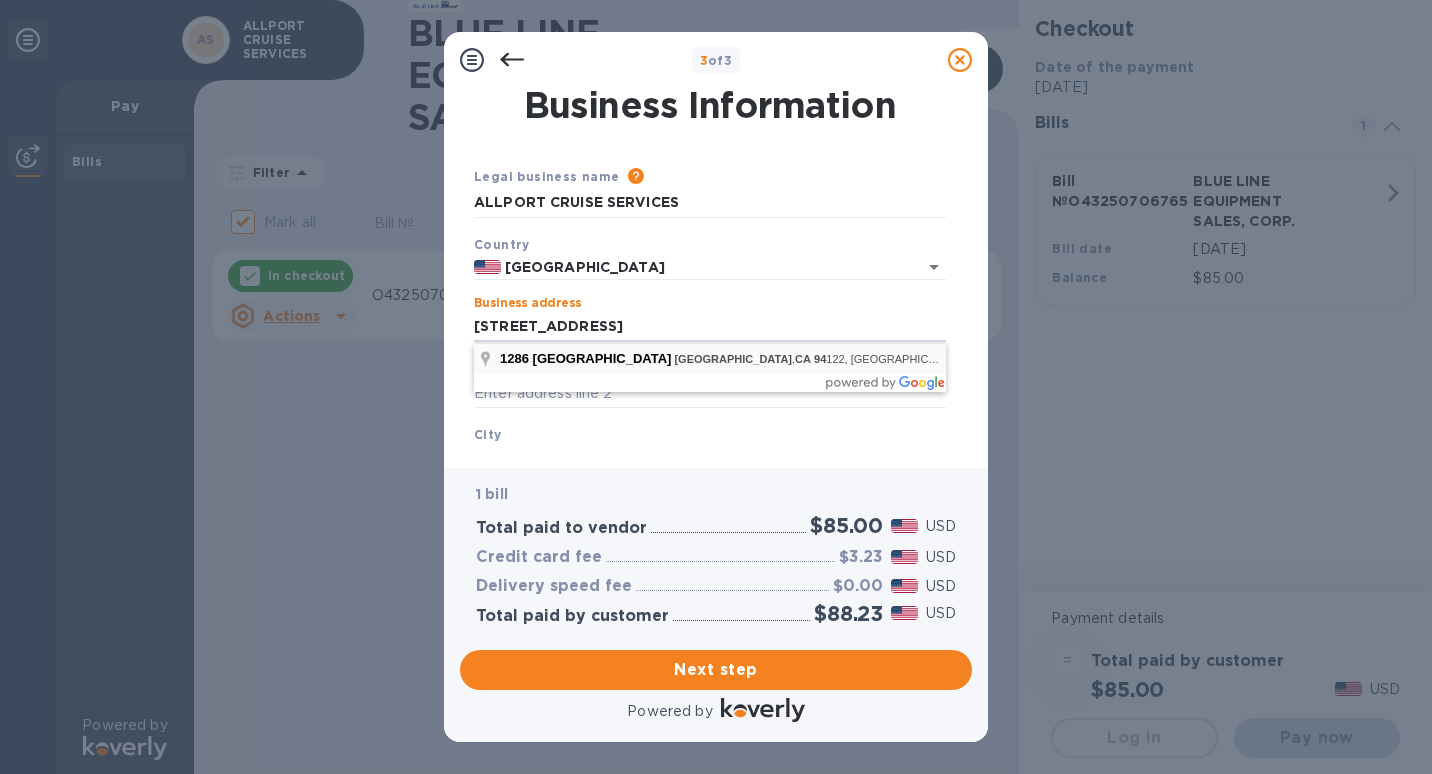 type on "[STREET_ADDRESS]" 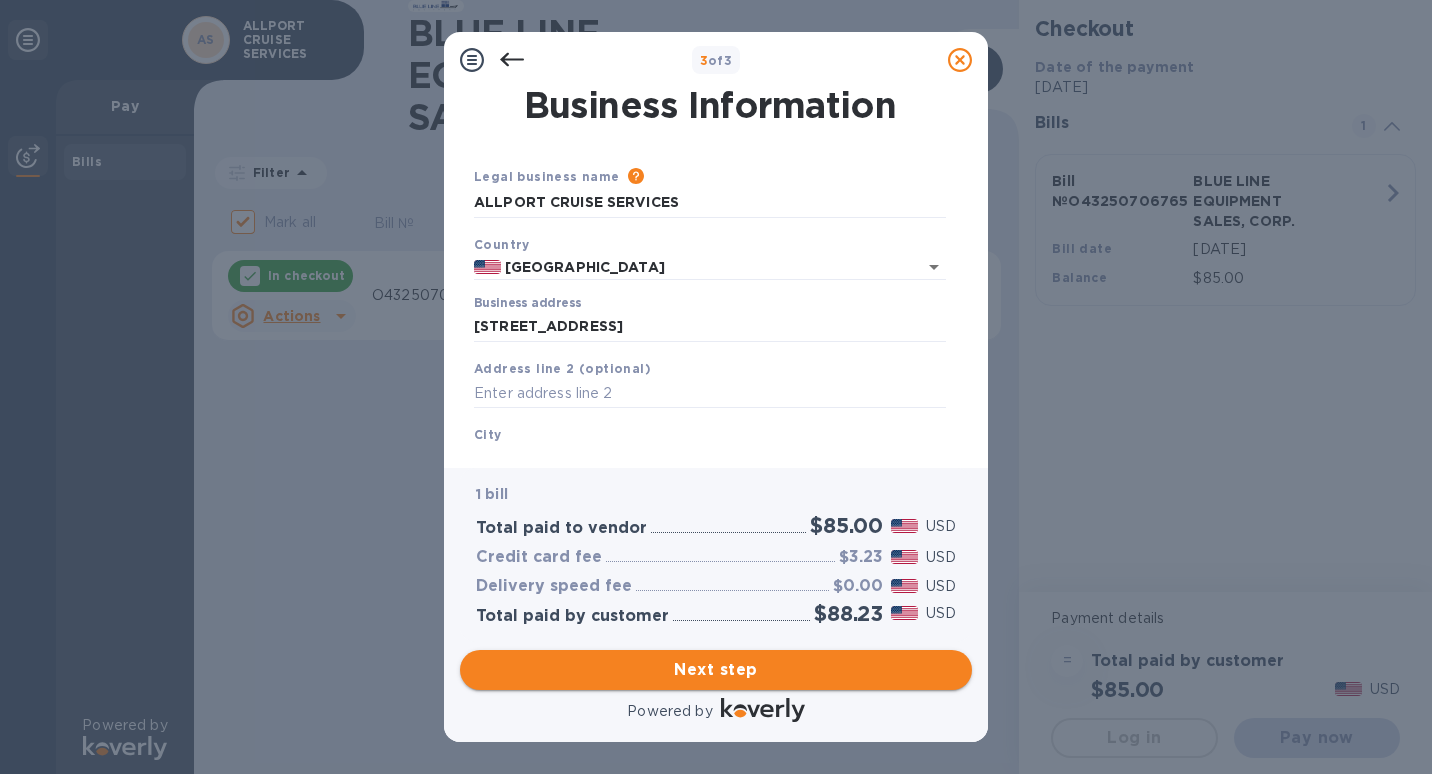 click on "Next step" at bounding box center [716, 670] 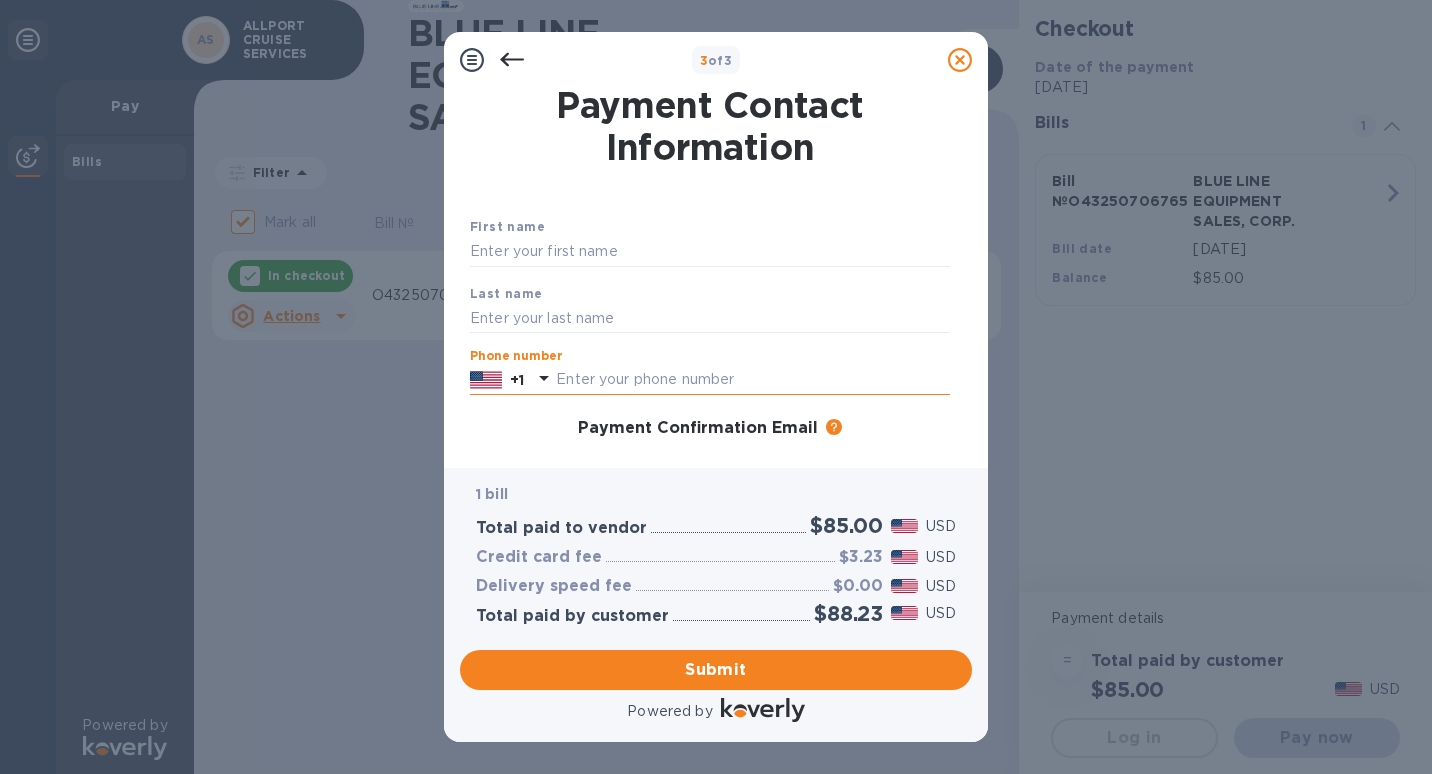 click at bounding box center [753, 380] 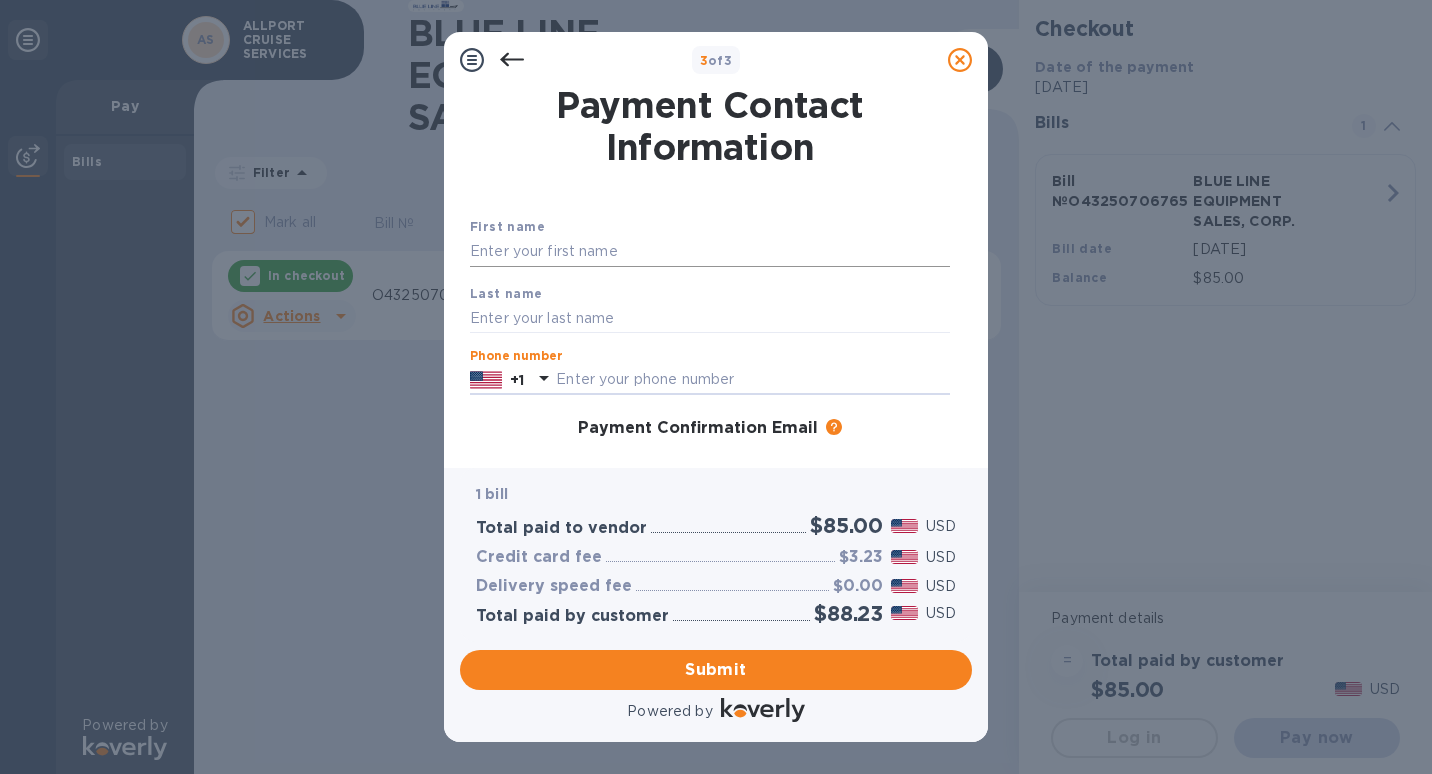 click at bounding box center (710, 252) 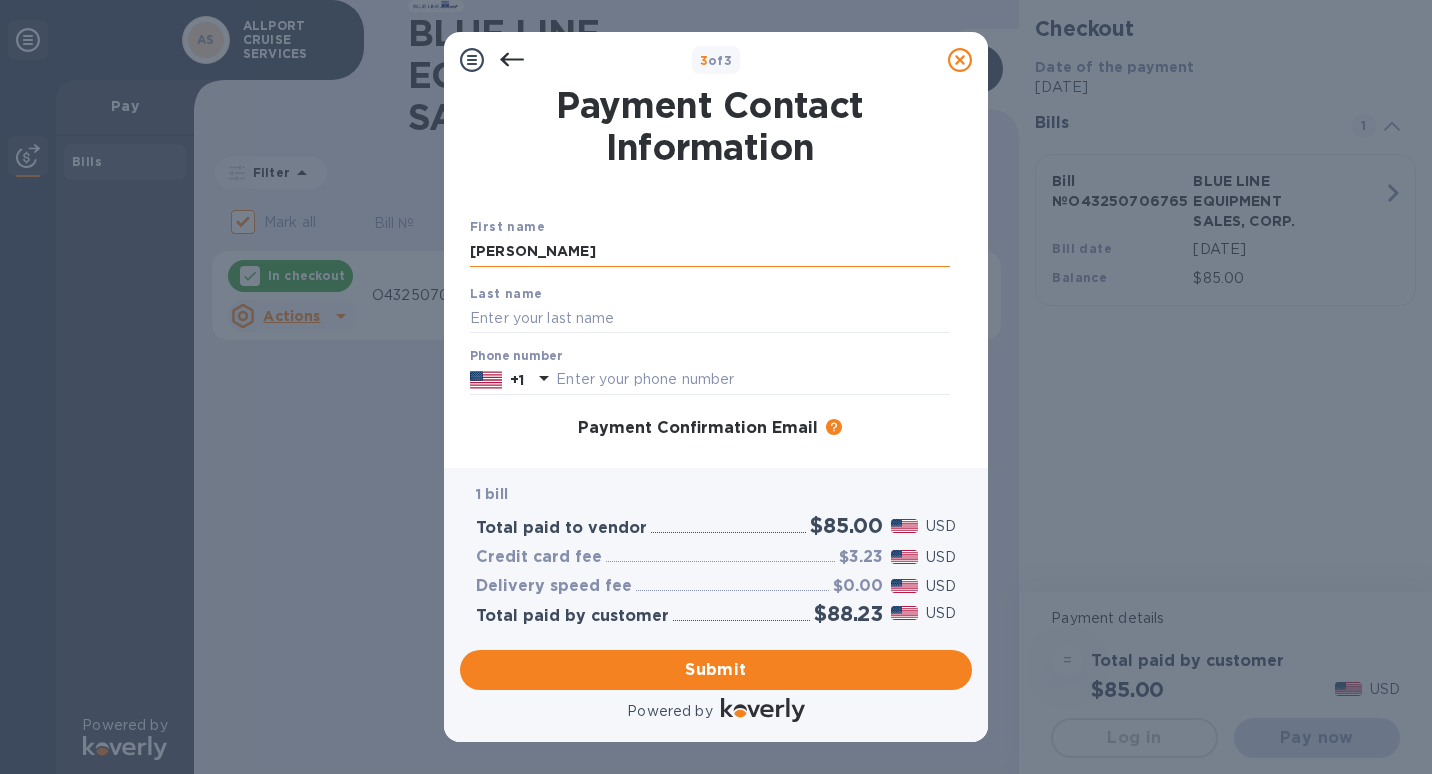 type on "[PERSON_NAME]" 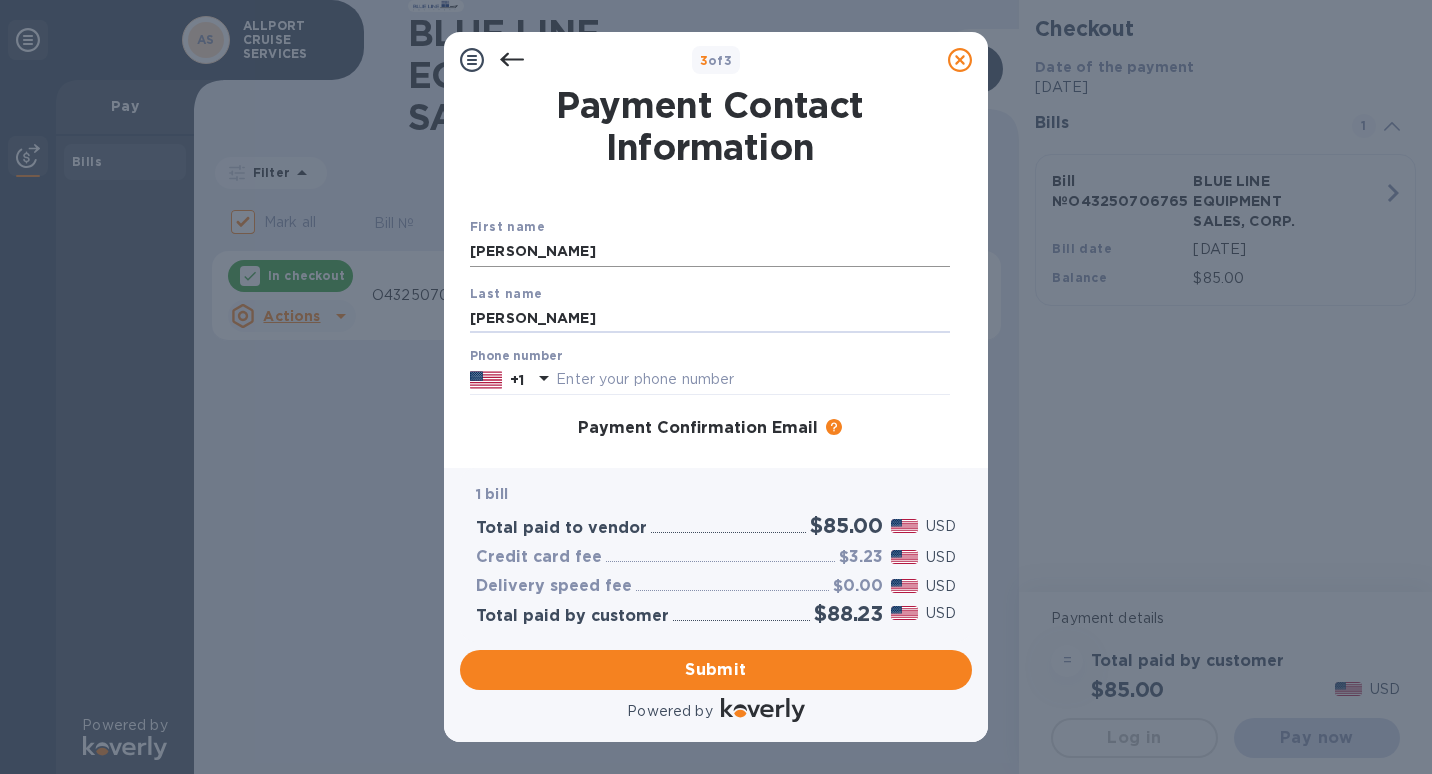 type on "[PERSON_NAME]" 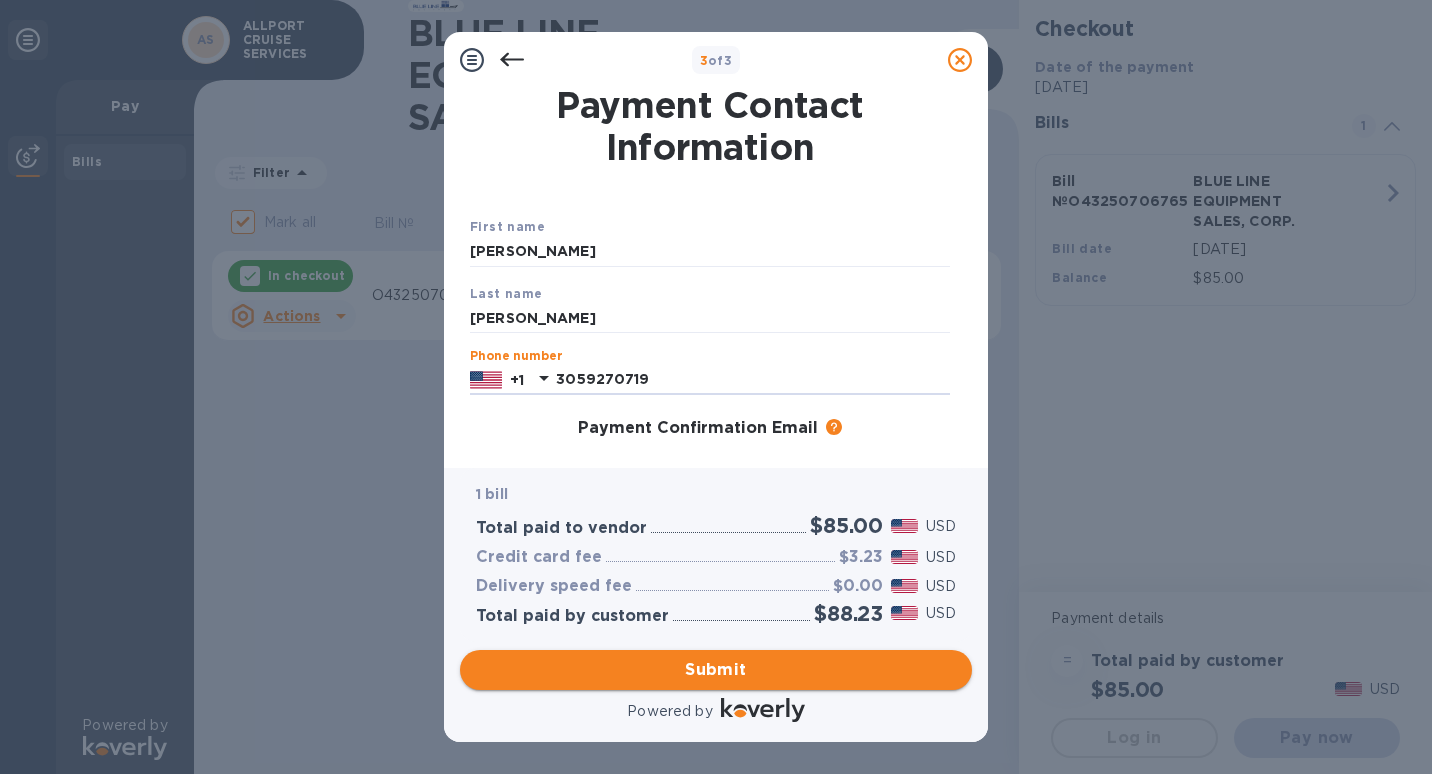 type on "3059270719" 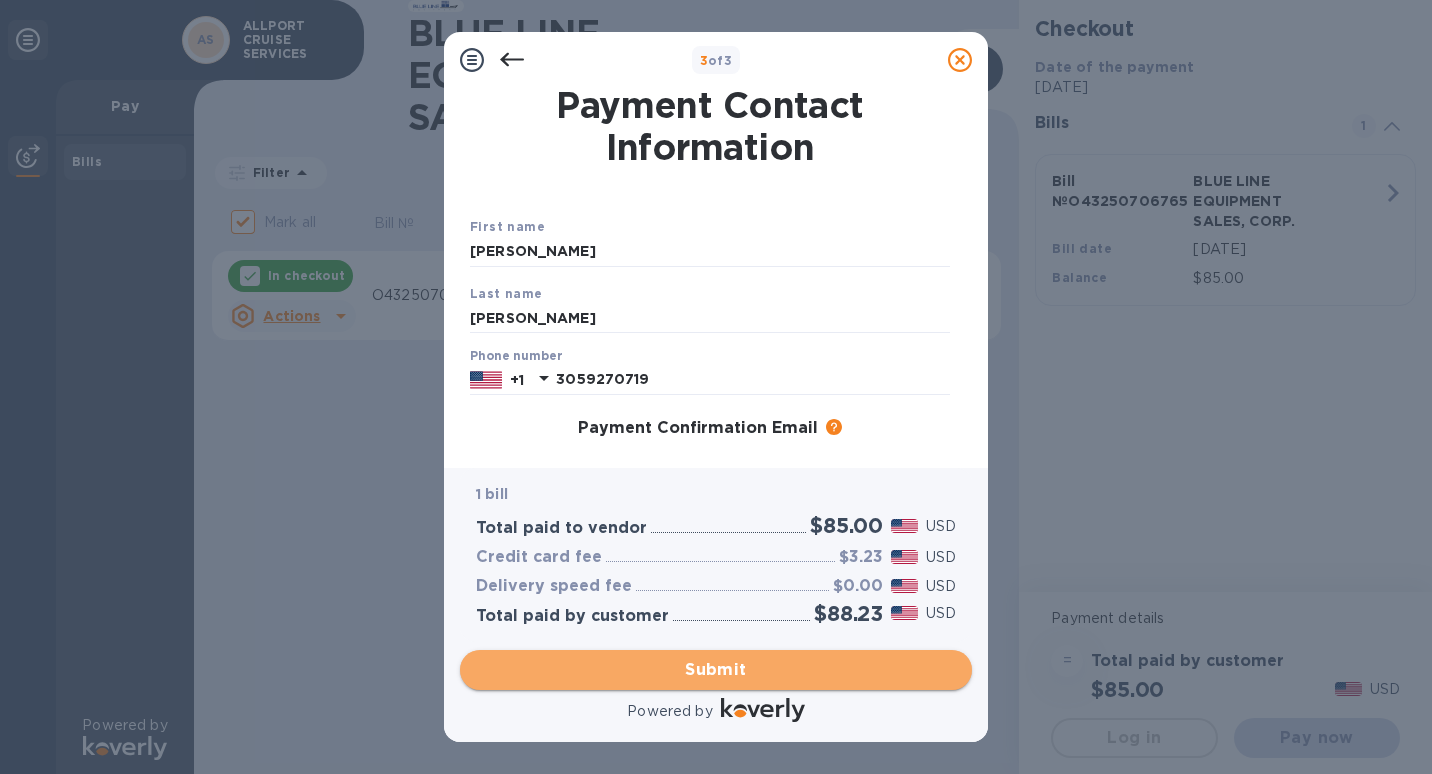 click on "Submit" at bounding box center [716, 670] 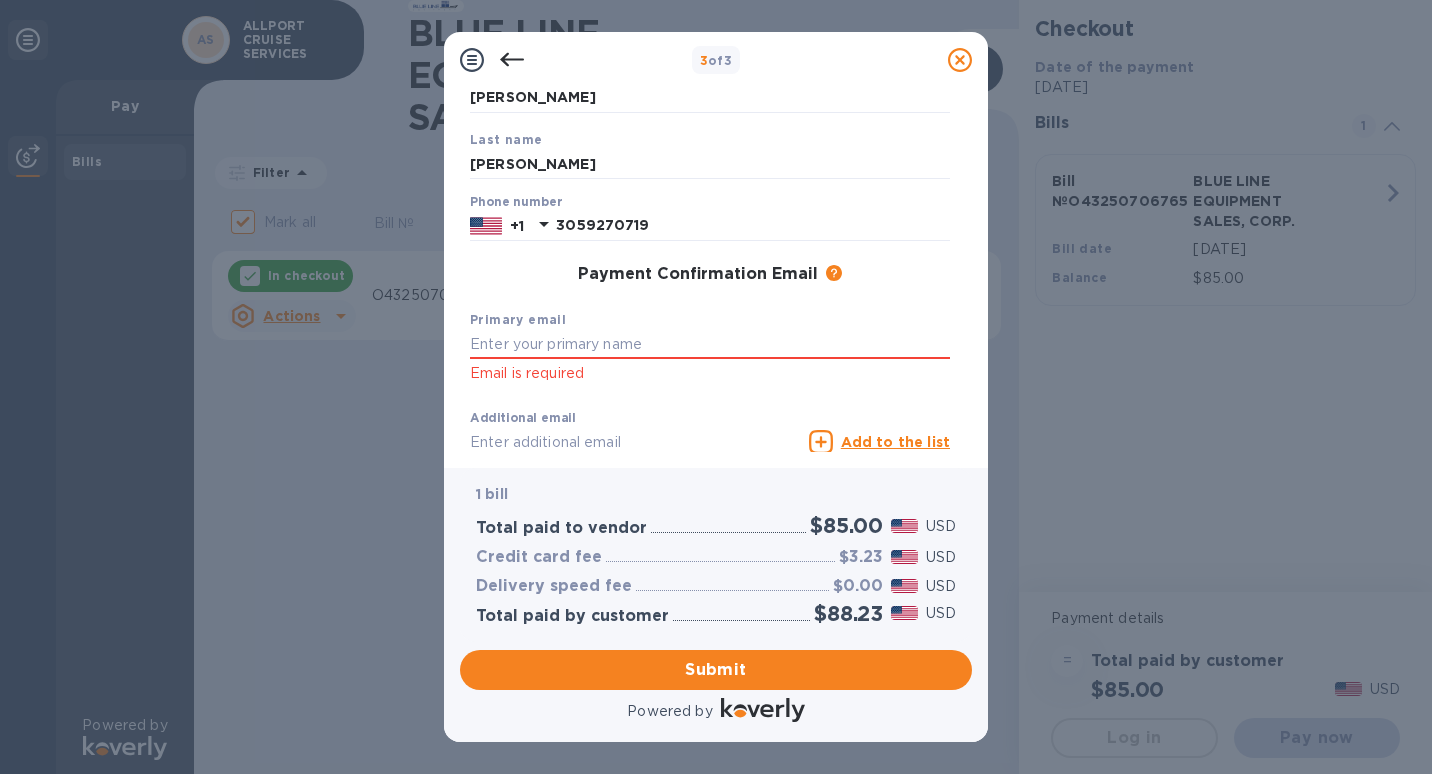 scroll, scrollTop: 164, scrollLeft: 0, axis: vertical 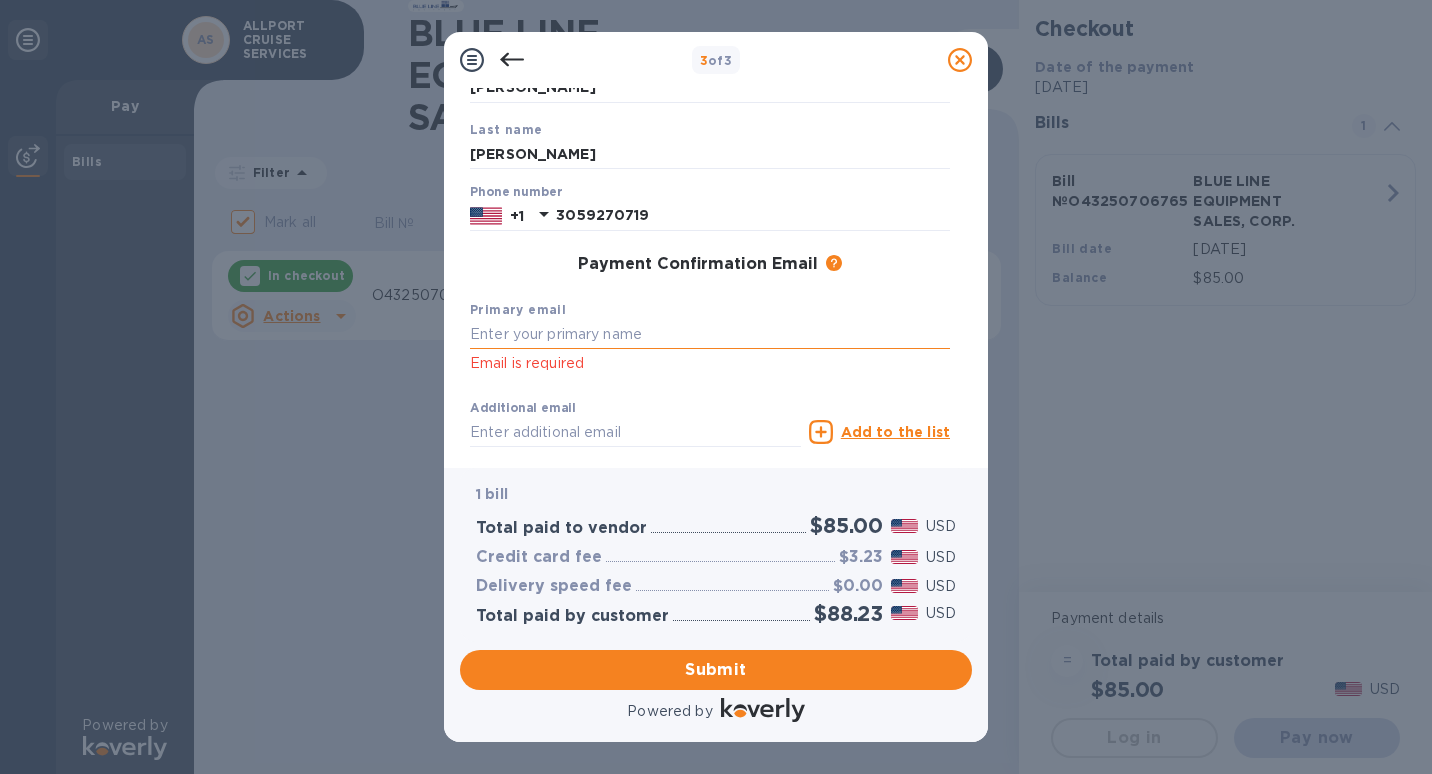 click at bounding box center [710, 335] 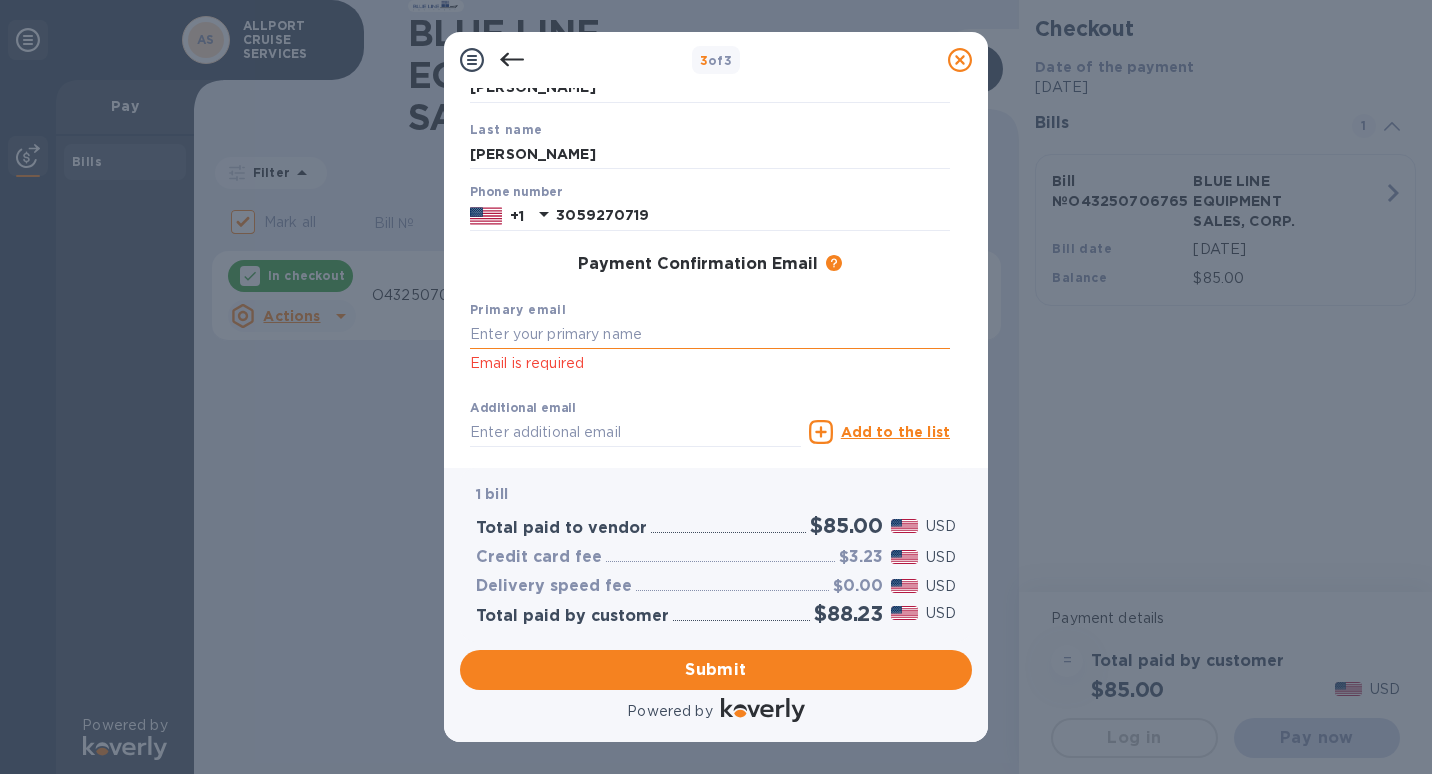 type on "[EMAIL_ADDRESS][DOMAIN_NAME]" 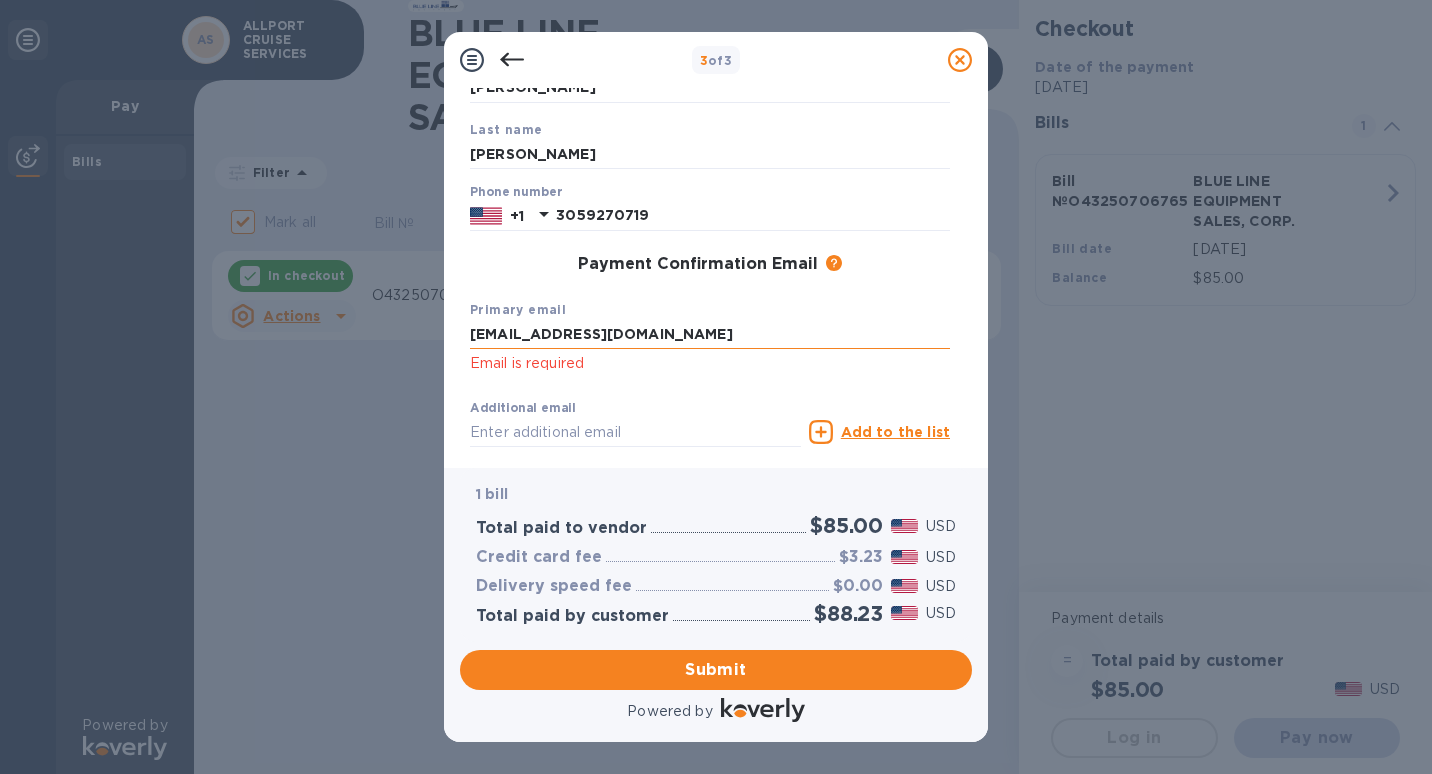 type on "[EMAIL_ADDRESS][DOMAIN_NAME]" 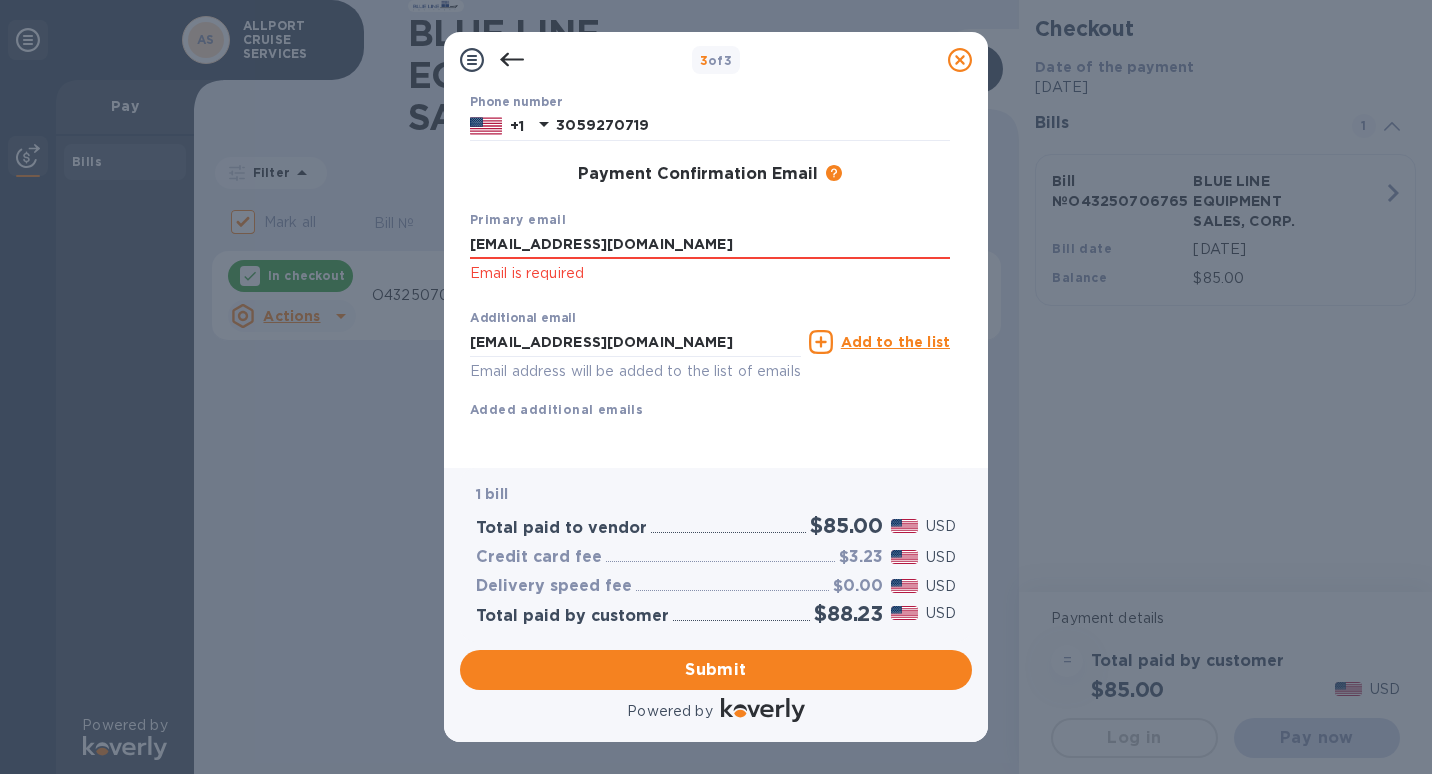 scroll, scrollTop: 279, scrollLeft: 0, axis: vertical 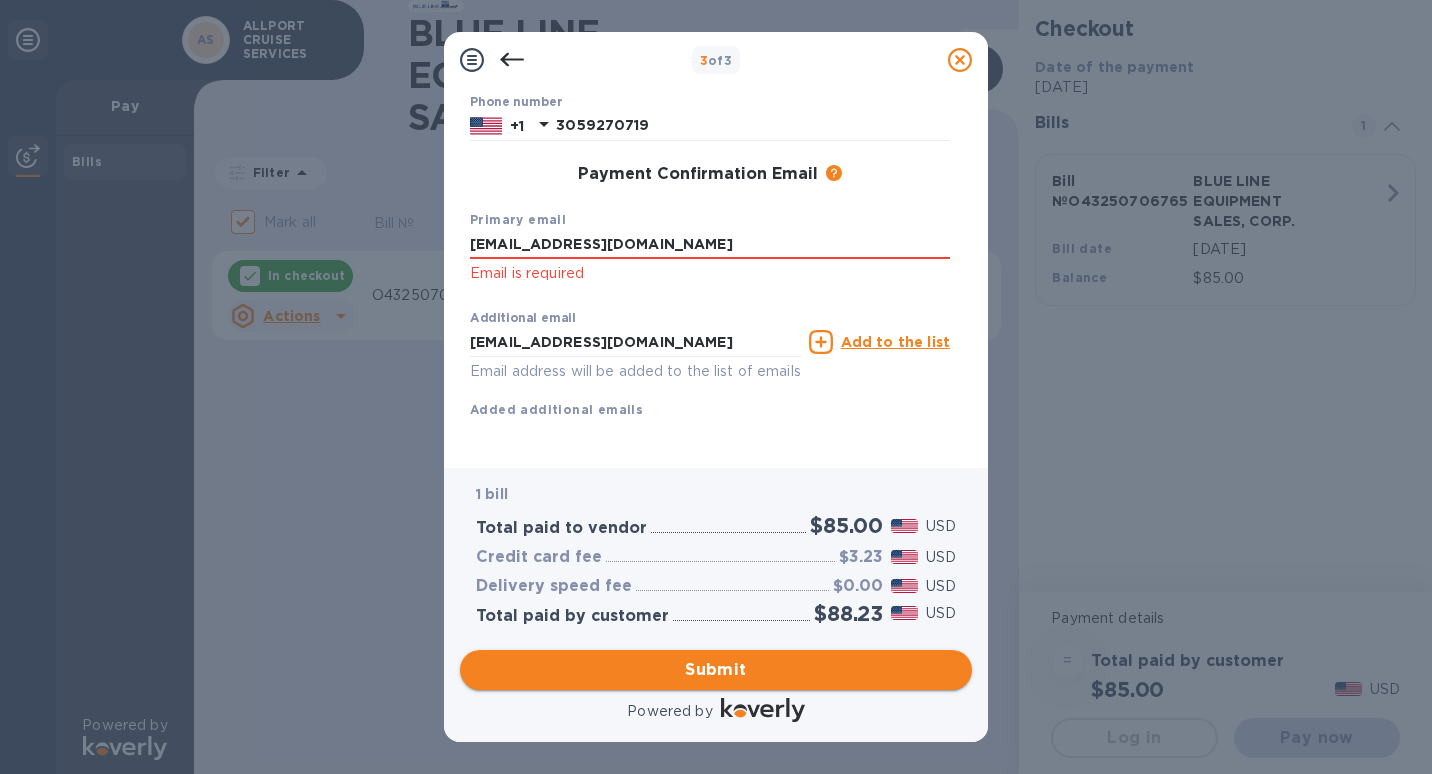 click on "Submit" at bounding box center (716, 670) 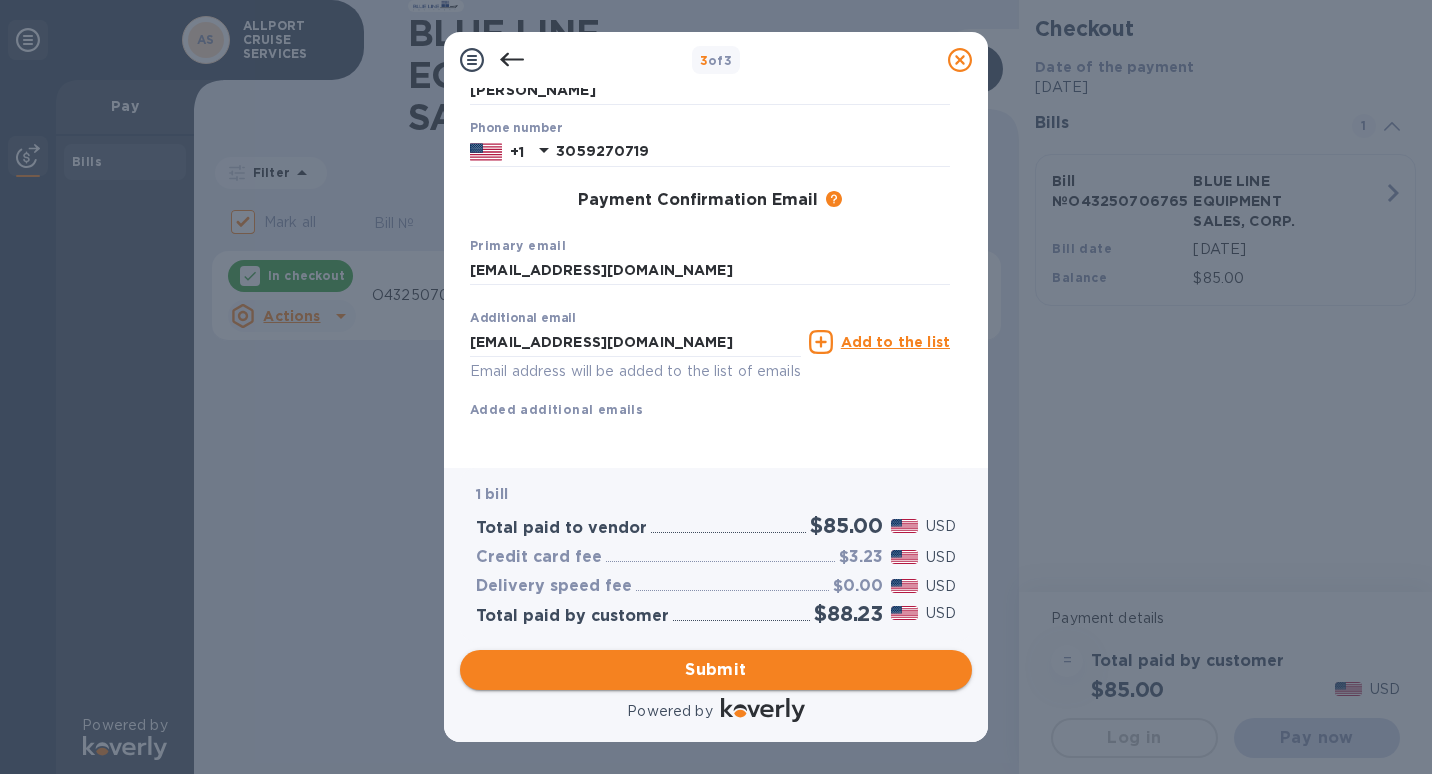 scroll, scrollTop: 253, scrollLeft: 0, axis: vertical 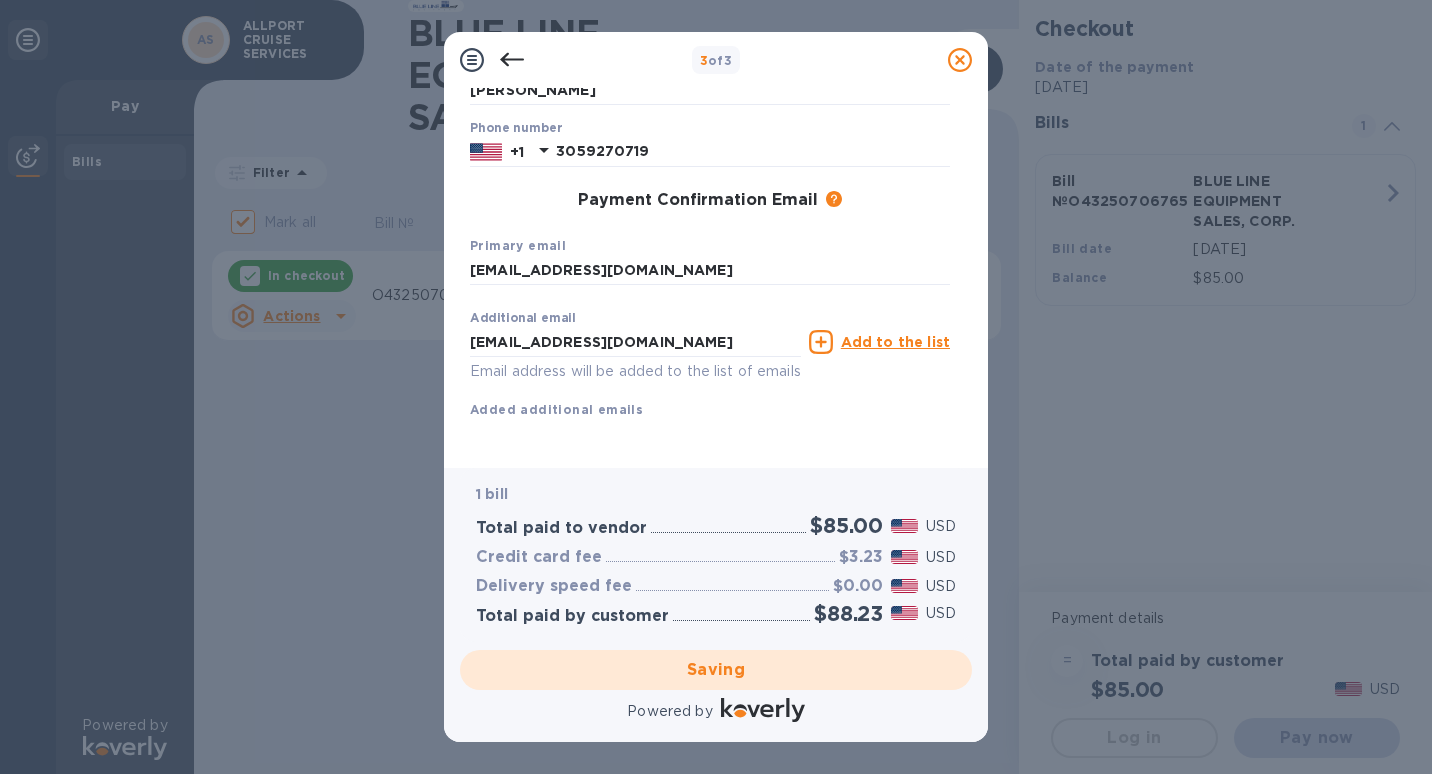 checkbox on "false" 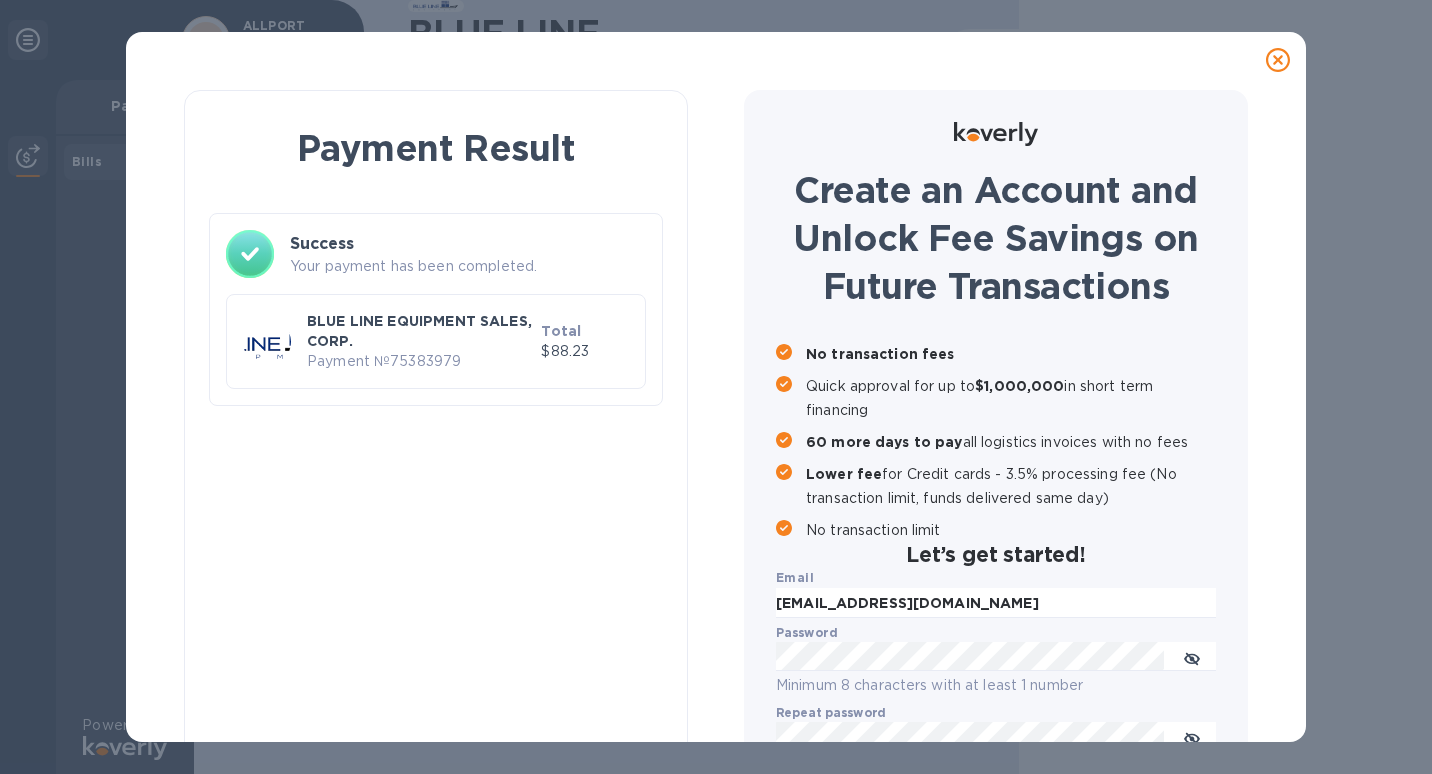 scroll, scrollTop: 0, scrollLeft: 0, axis: both 